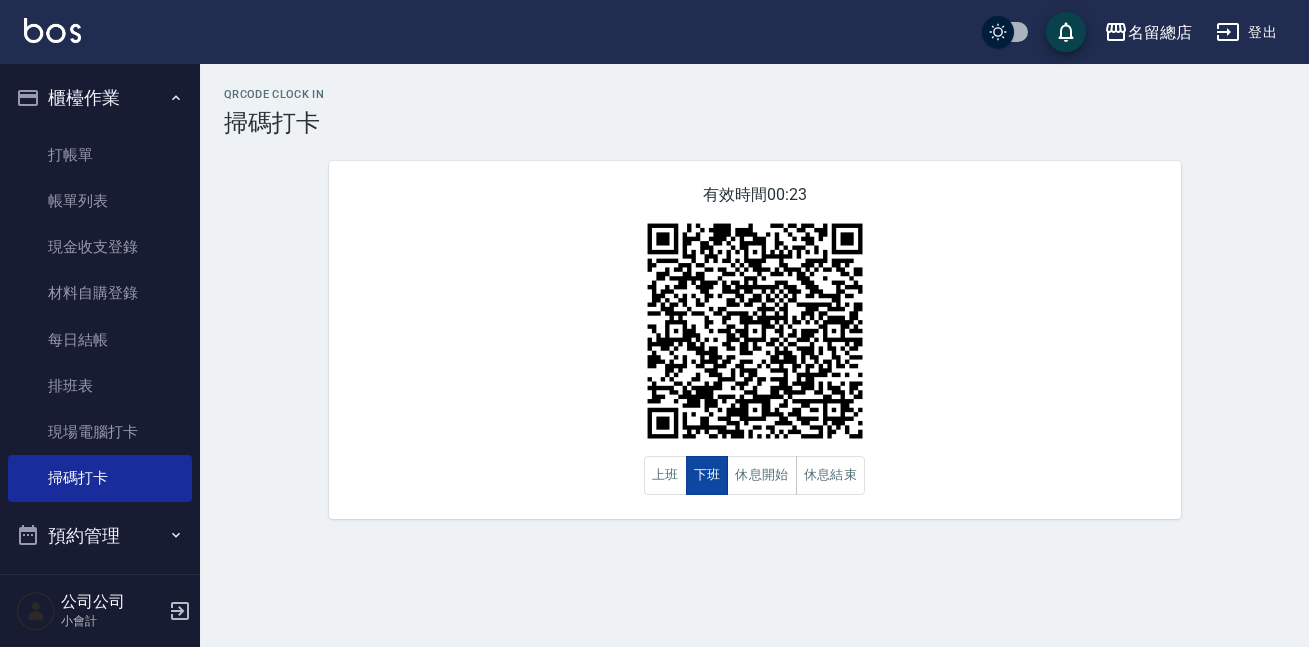 scroll, scrollTop: 0, scrollLeft: 0, axis: both 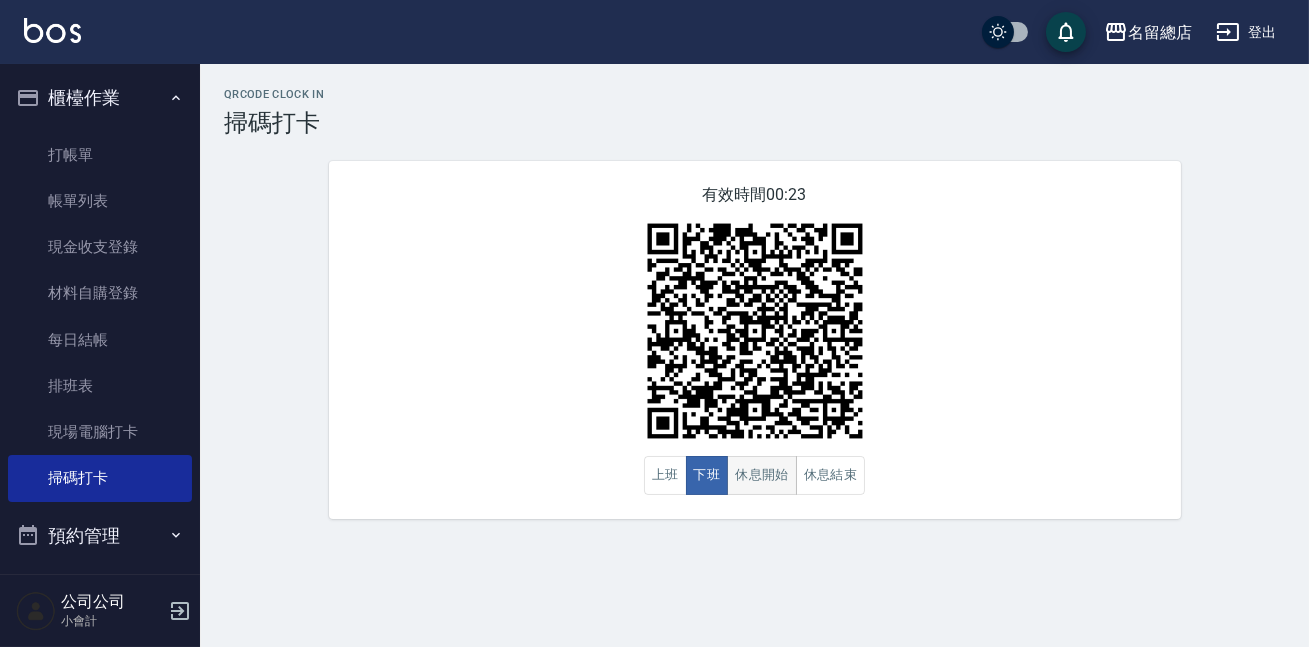 click on "休息開始" at bounding box center [762, 475] 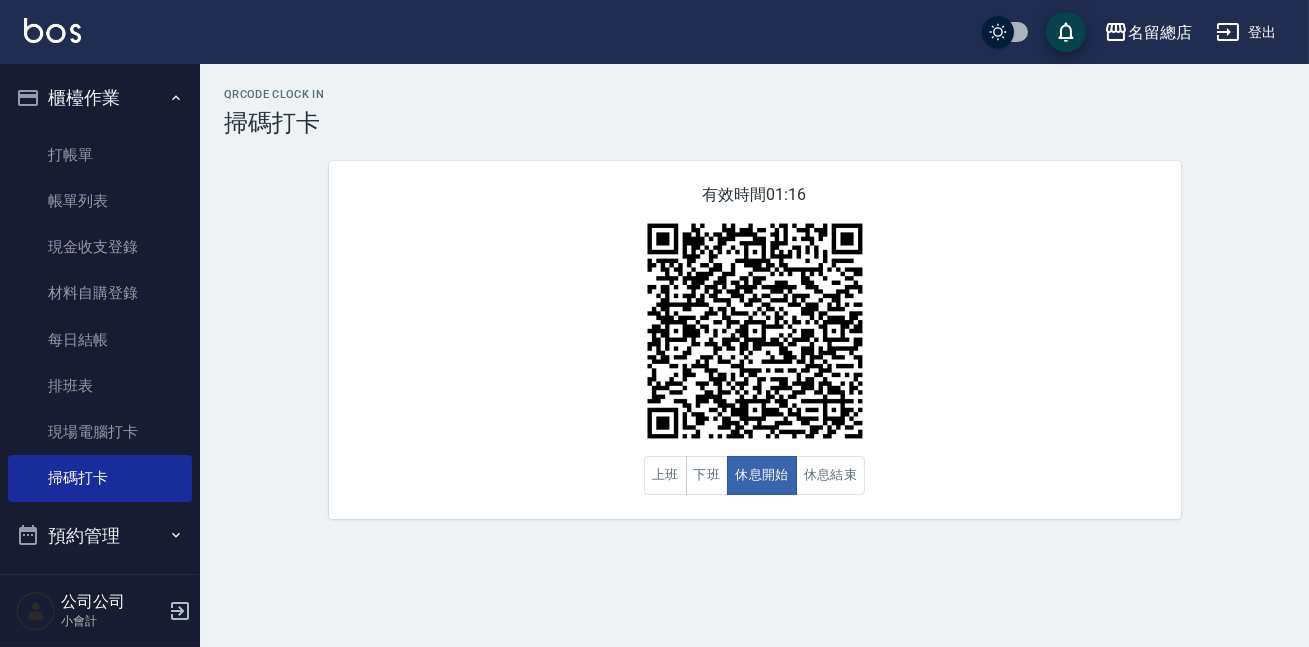 drag, startPoint x: 1040, startPoint y: 327, endPoint x: 1019, endPoint y: 355, distance: 35 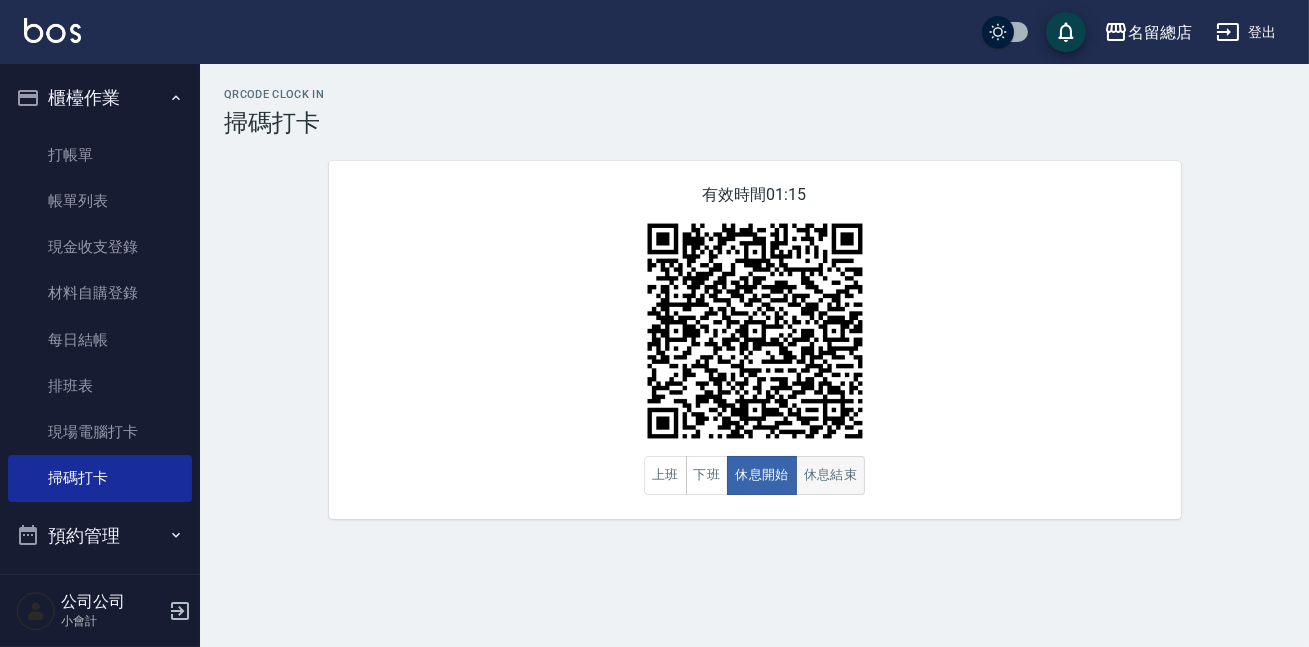 click on "休息結束" at bounding box center [831, 475] 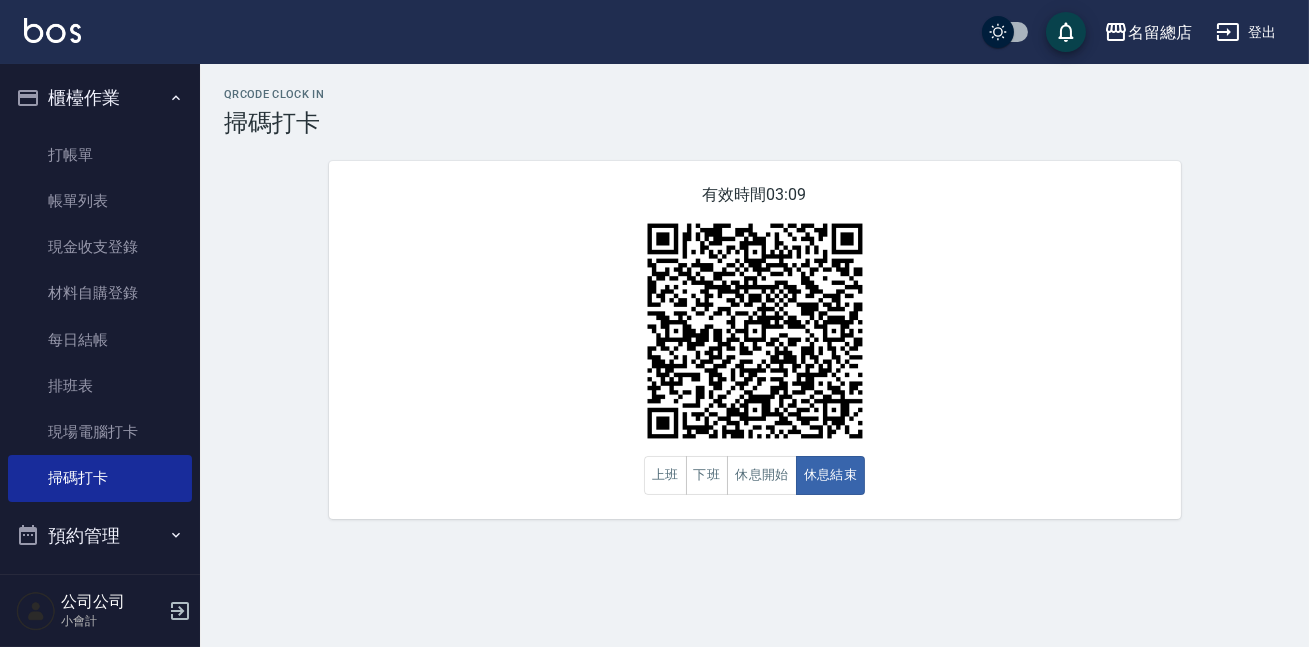 click at bounding box center (755, 331) 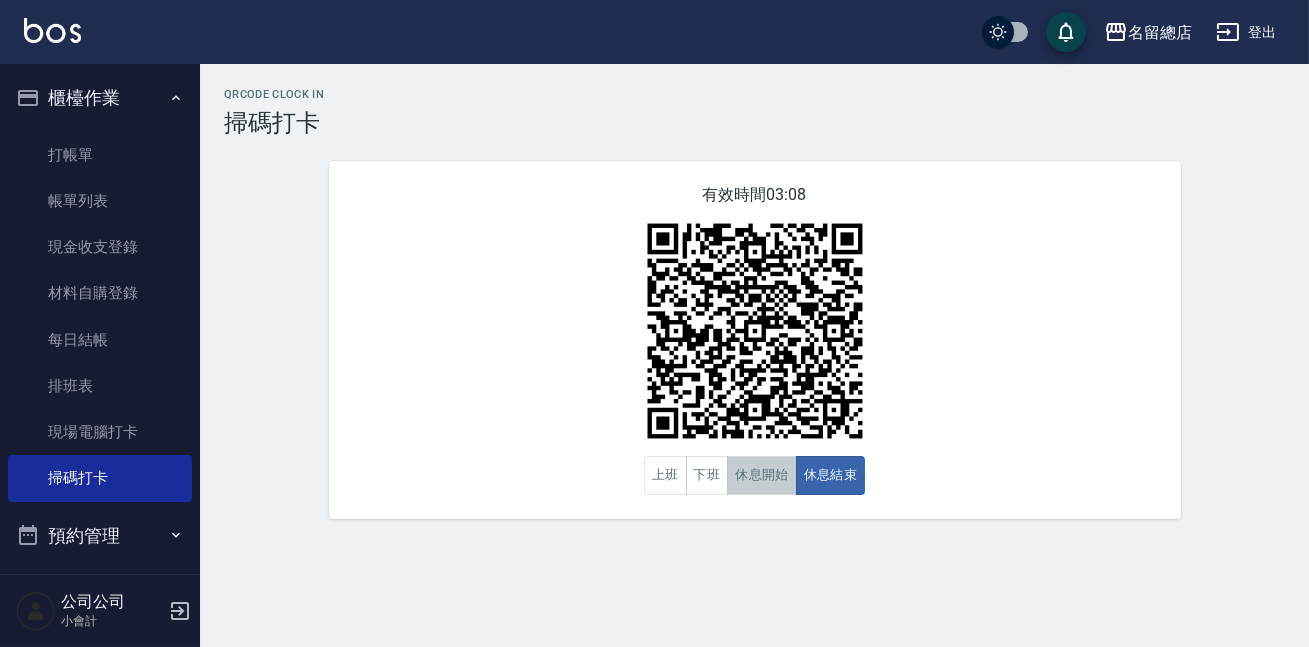 click on "休息開始" at bounding box center [762, 475] 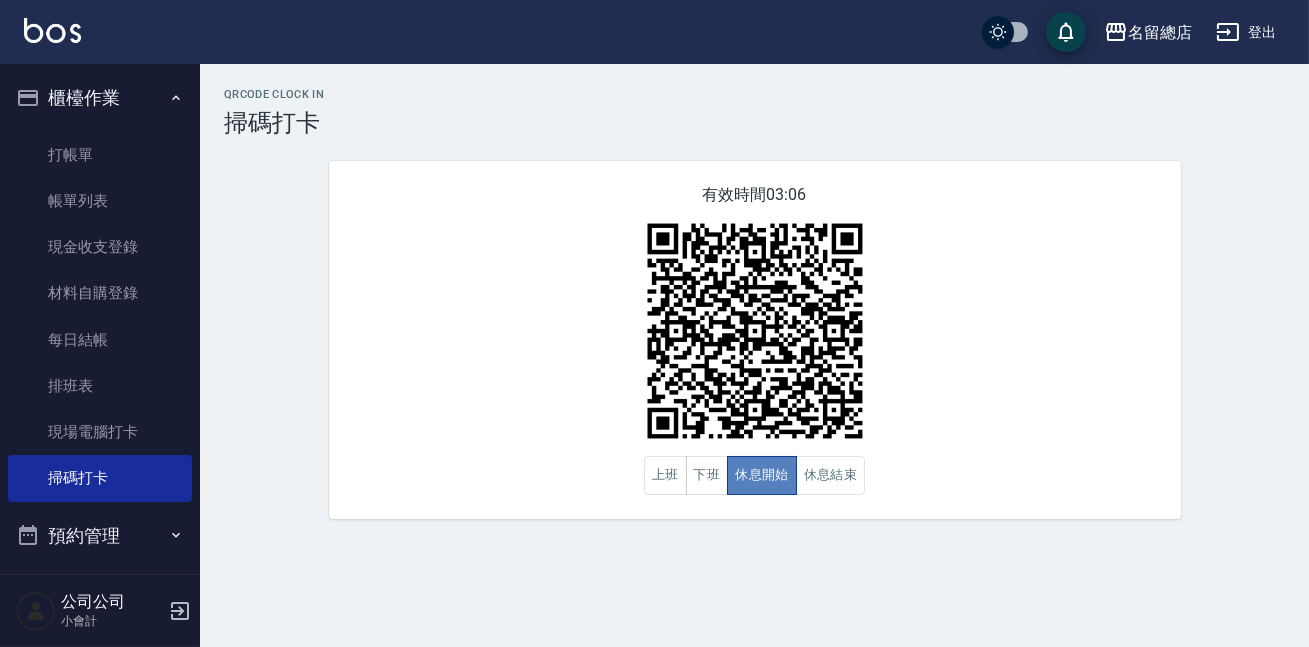 click on "休息開始" at bounding box center [762, 475] 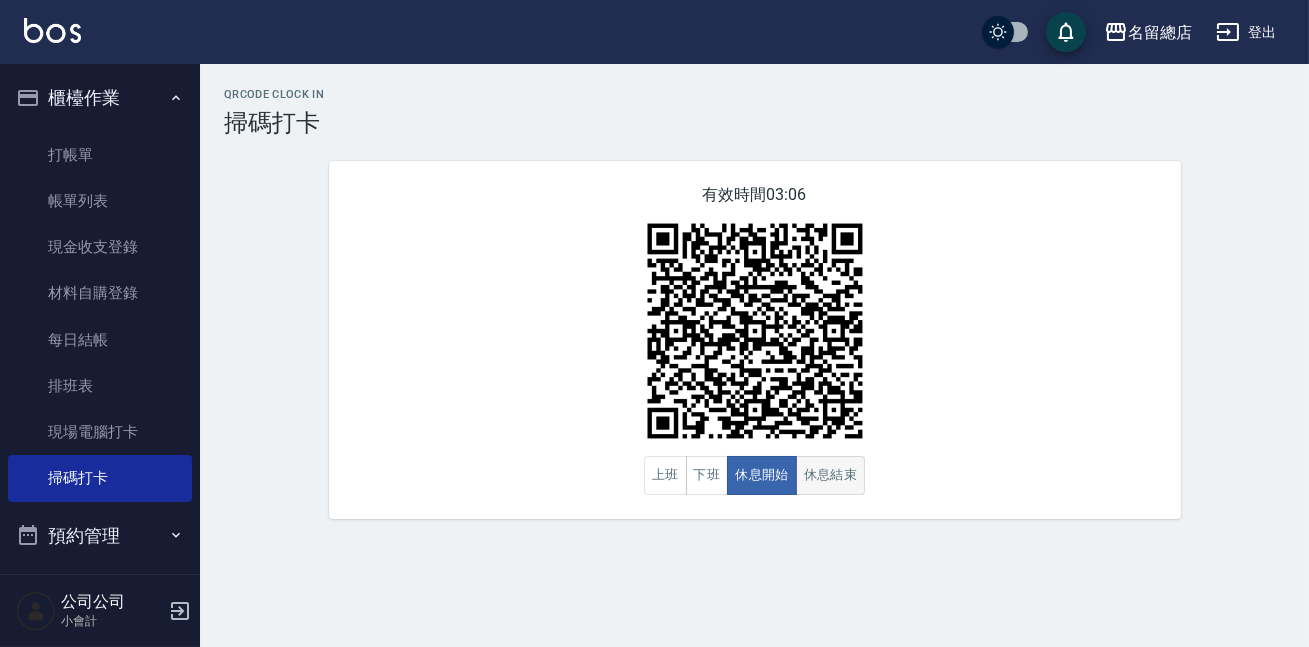 click on "休息結束" at bounding box center (831, 475) 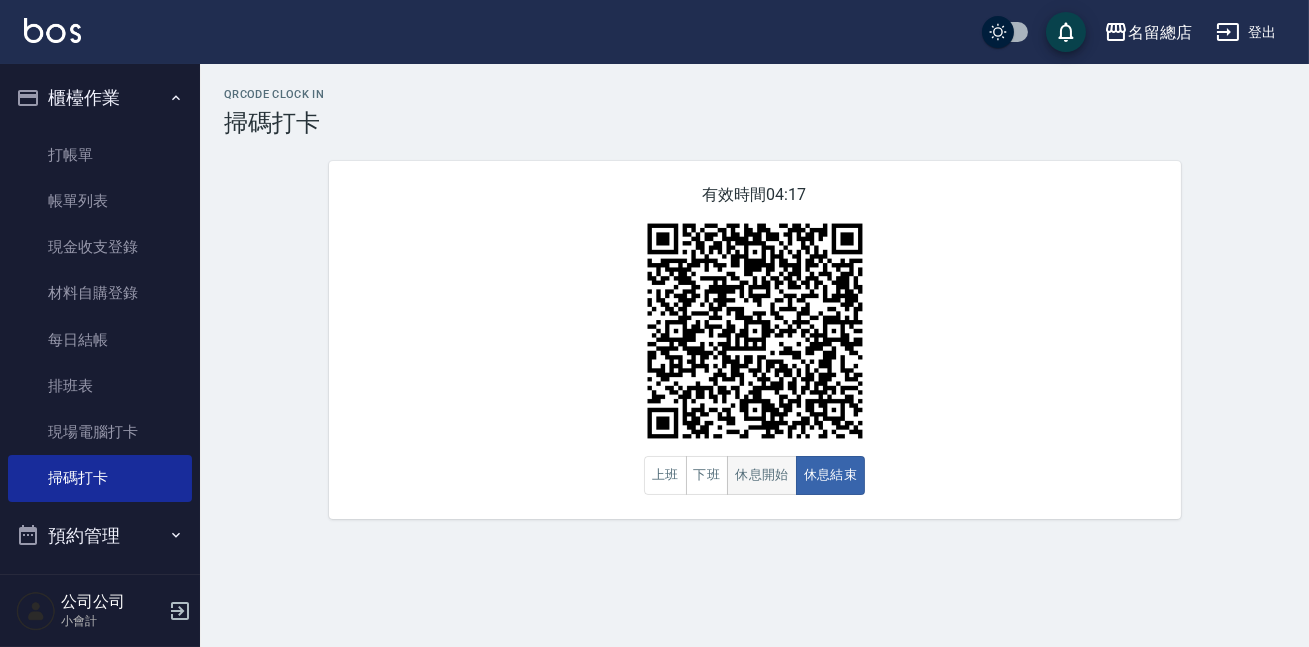 click on "休息開始" at bounding box center (762, 475) 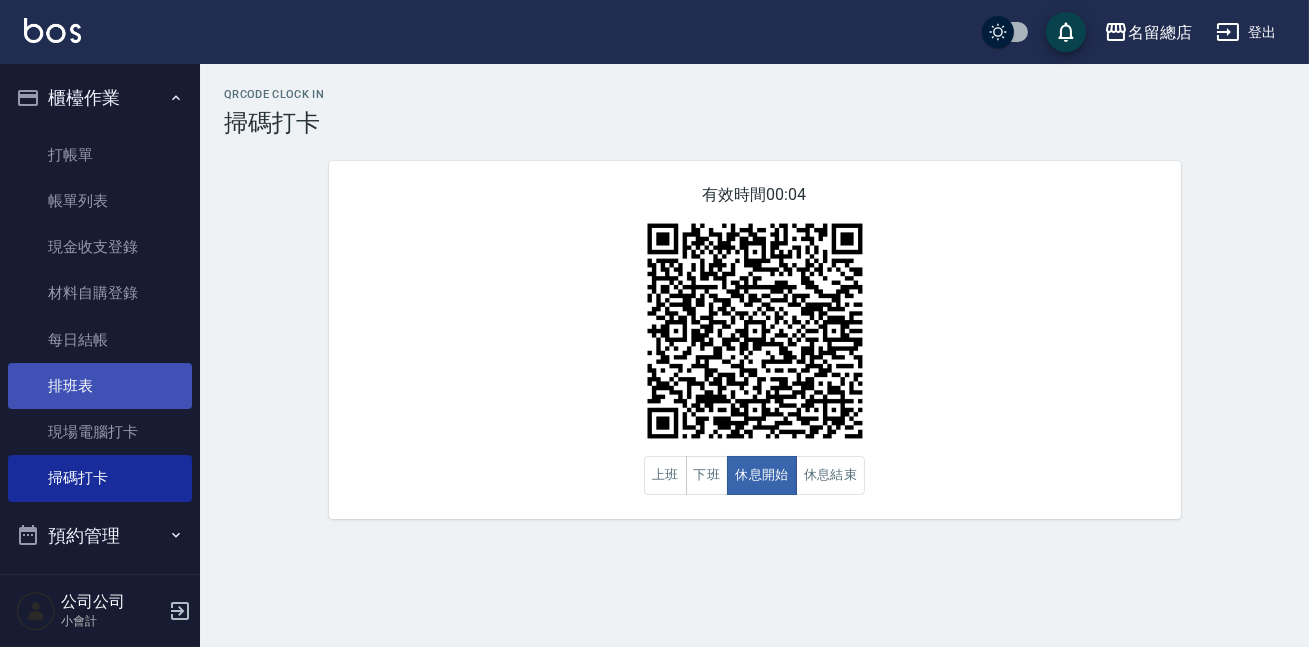scroll, scrollTop: 181, scrollLeft: 0, axis: vertical 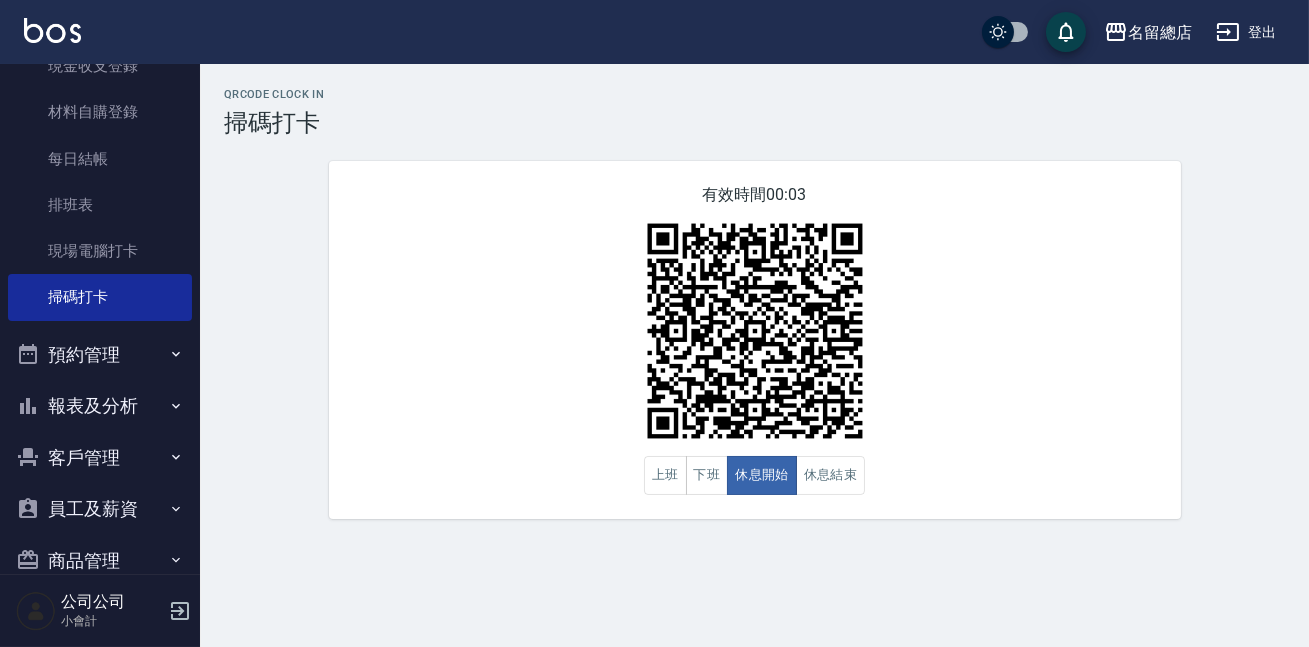 click on "報表及分析" at bounding box center (100, 406) 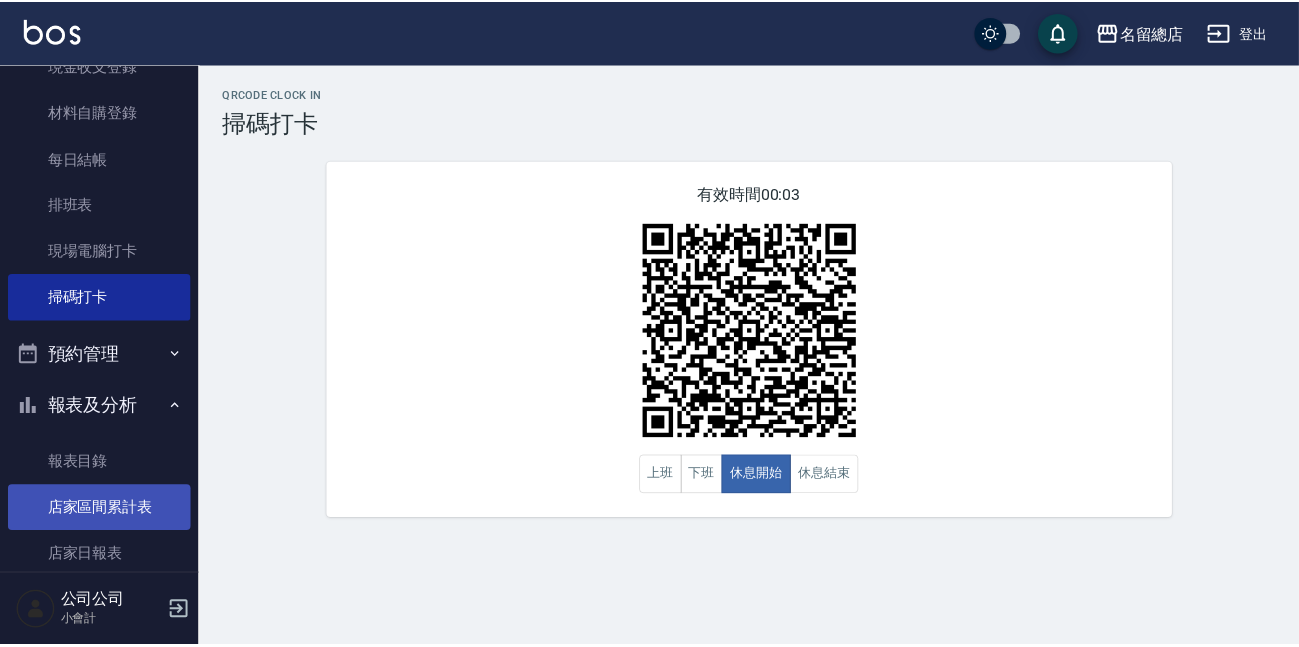 scroll, scrollTop: 454, scrollLeft: 0, axis: vertical 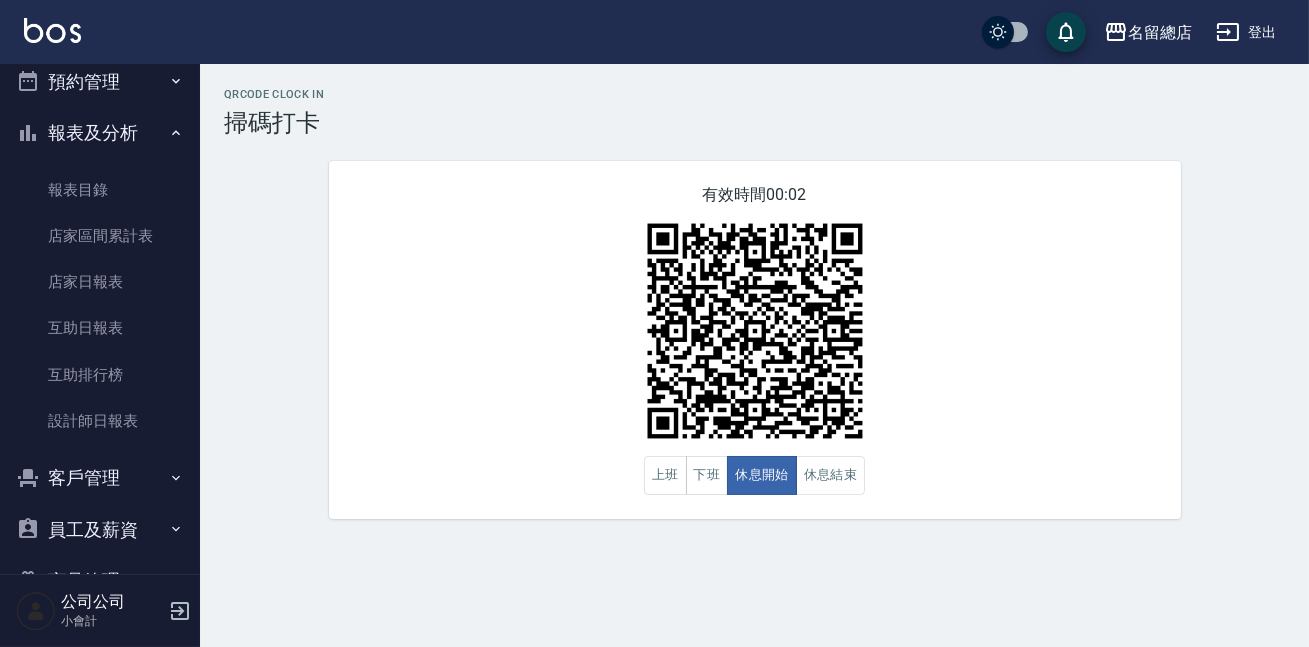 click on "報表目錄 店家區間累計表 店家日報表 互助日報表 互助排行榜 設計師日報表" at bounding box center [100, -137] 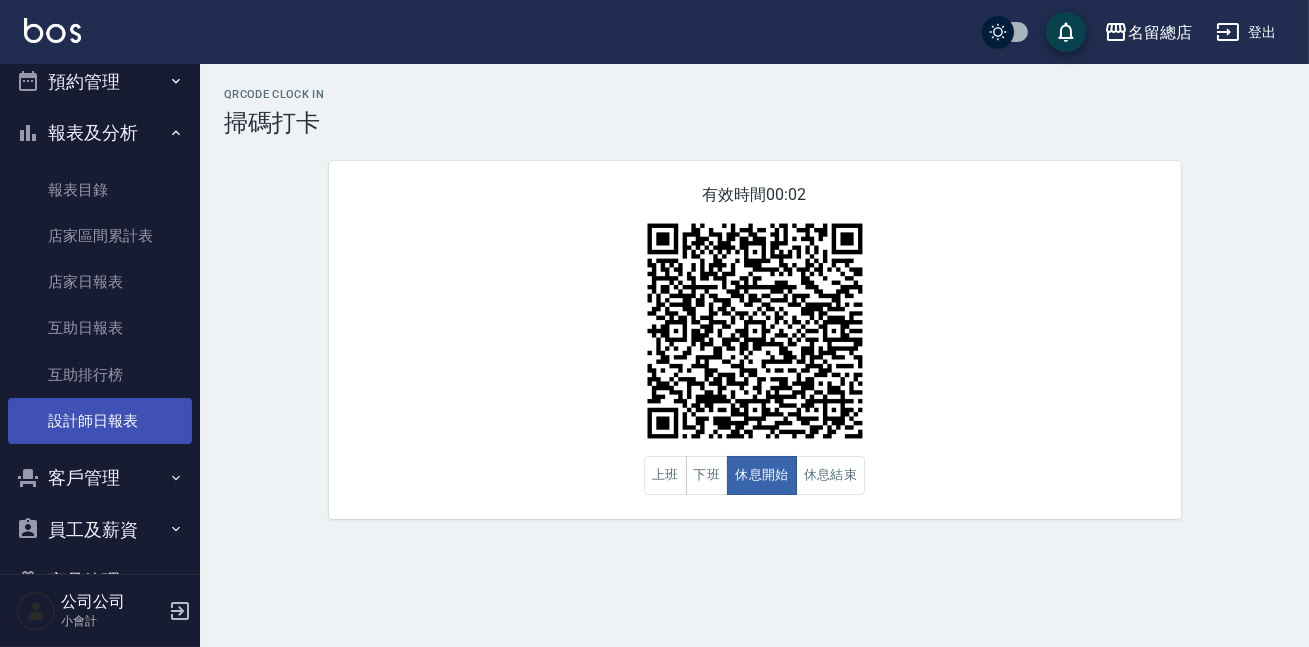 click on "設計師日報表" at bounding box center [100, 421] 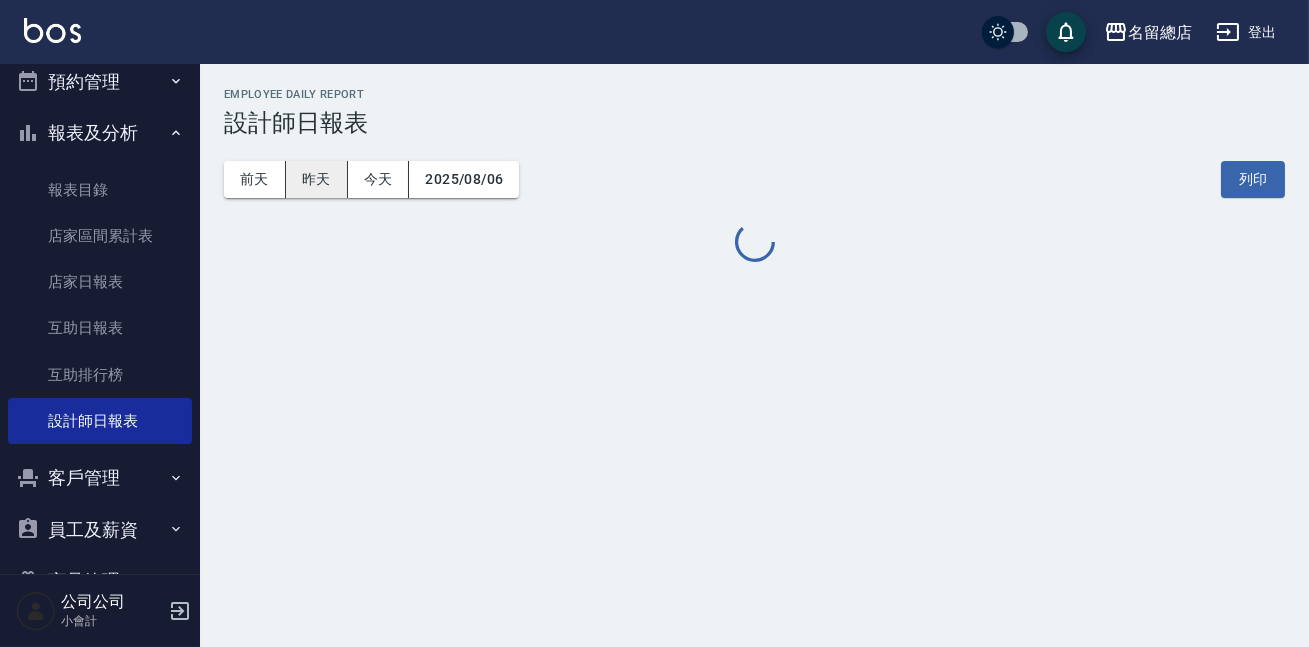 click on "昨天" at bounding box center [317, 179] 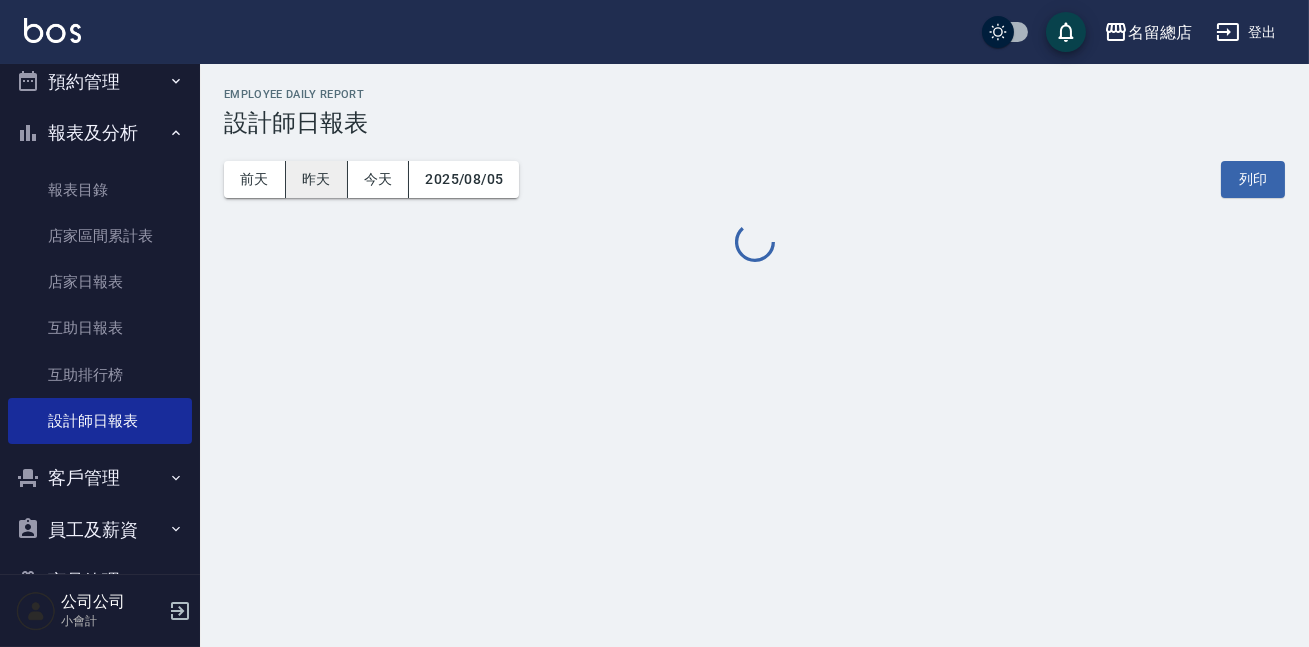 click on "昨天" at bounding box center (317, 179) 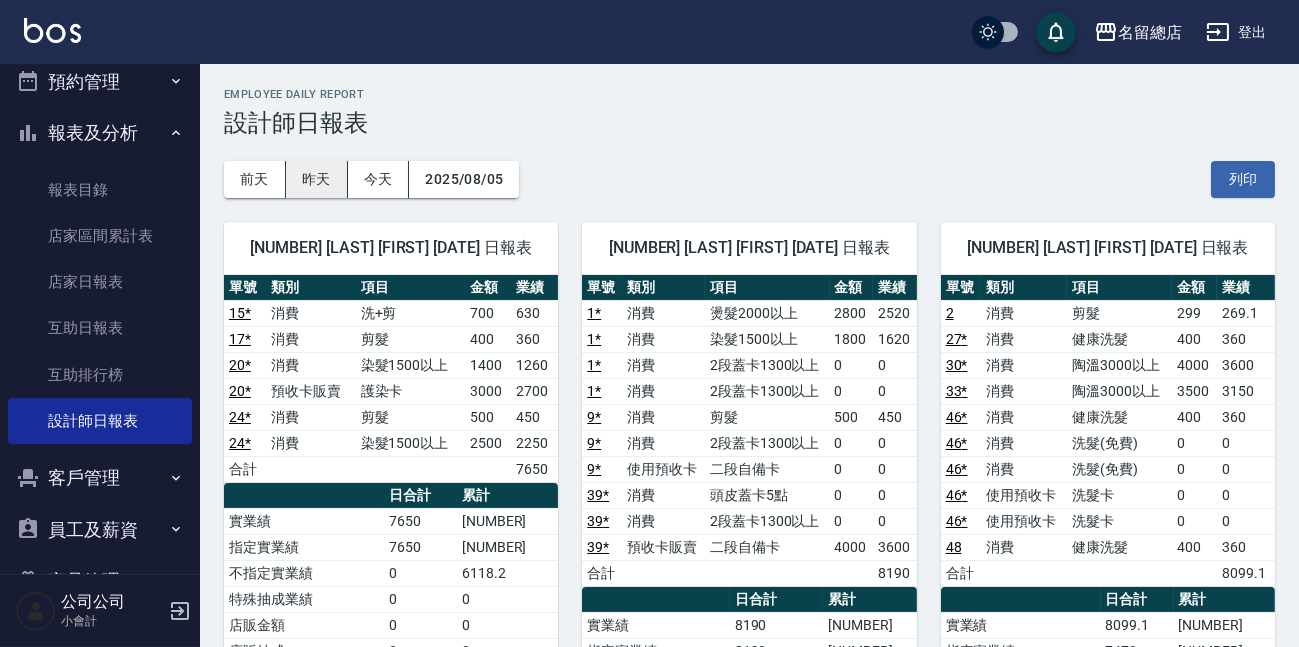 click on "昨天" at bounding box center (317, 179) 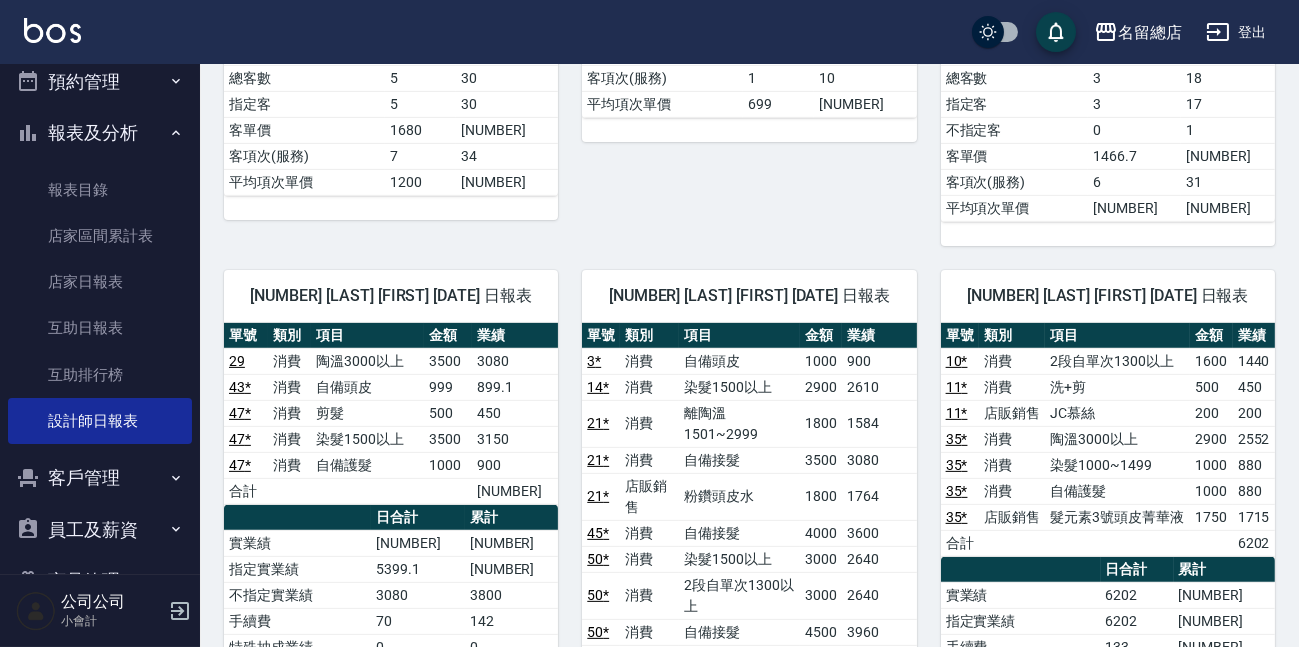 scroll, scrollTop: 2181, scrollLeft: 0, axis: vertical 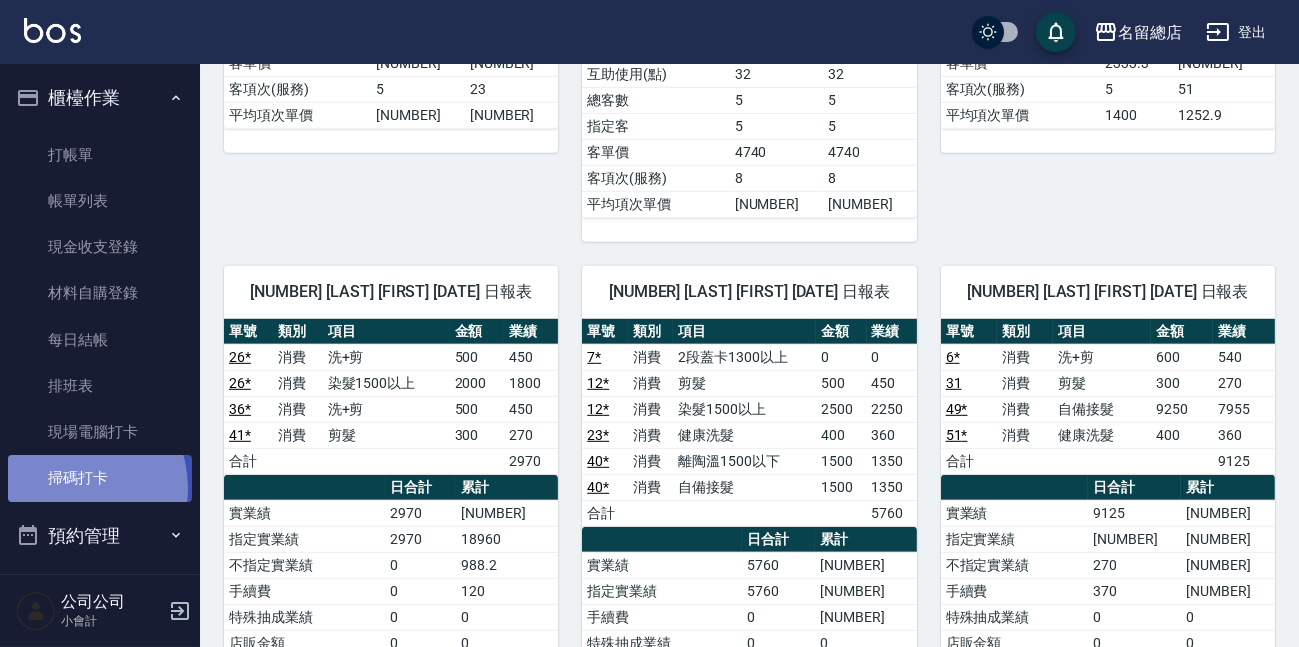 click on "掃碼打卡" at bounding box center [100, 478] 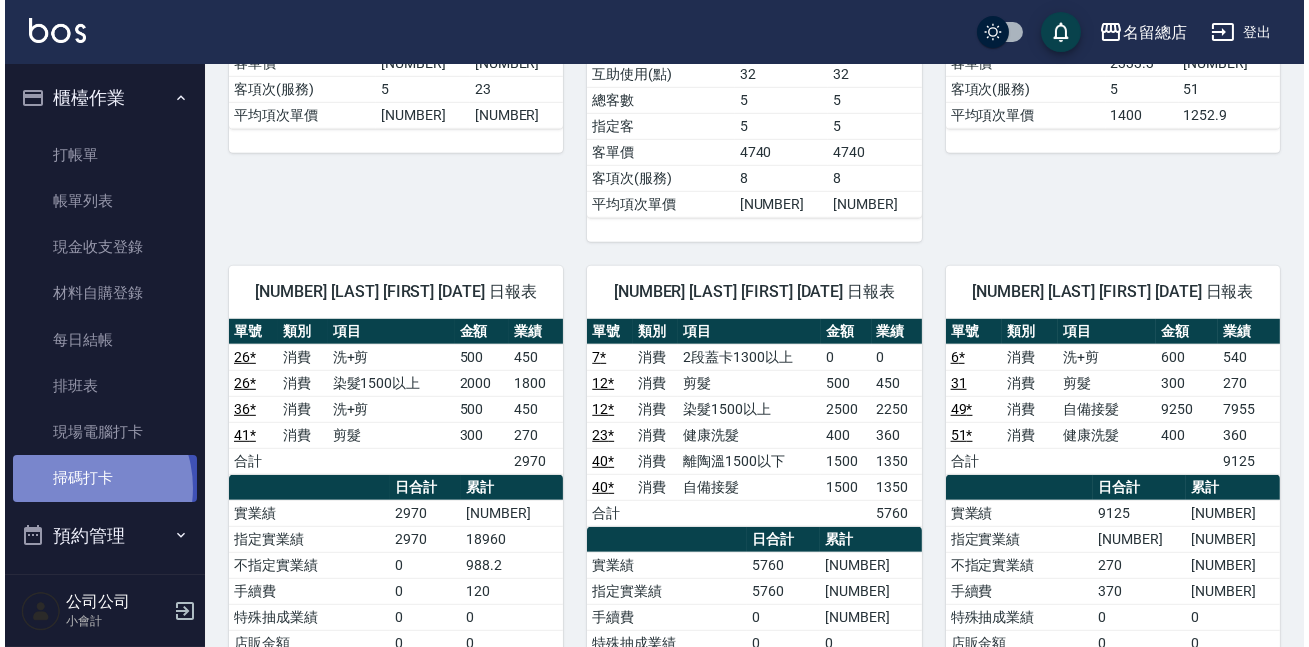 scroll, scrollTop: 0, scrollLeft: 0, axis: both 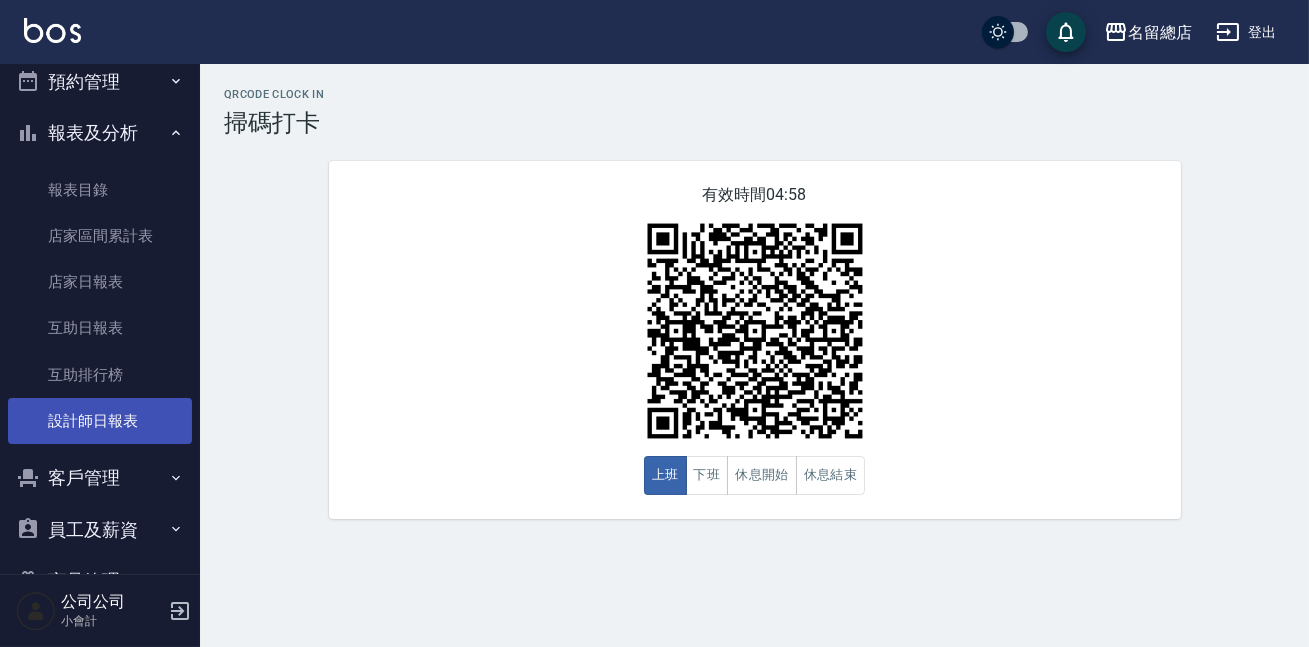 click on "設計師日報表" at bounding box center (100, 421) 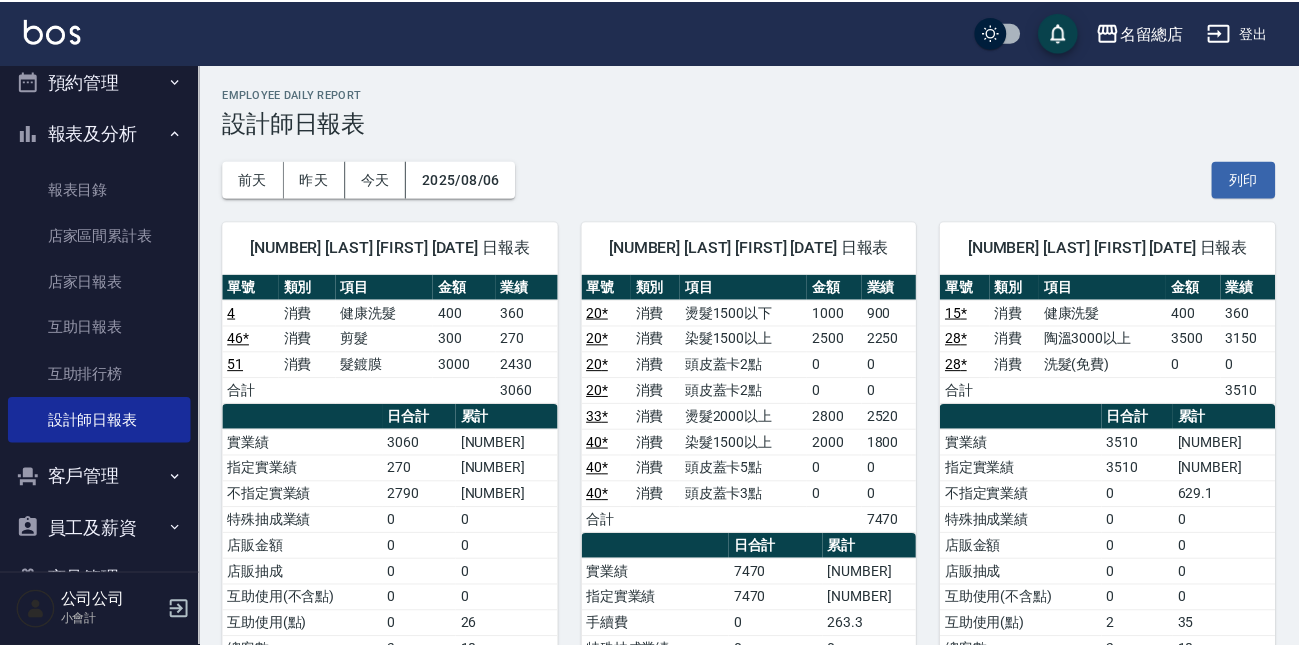 scroll, scrollTop: 727, scrollLeft: 0, axis: vertical 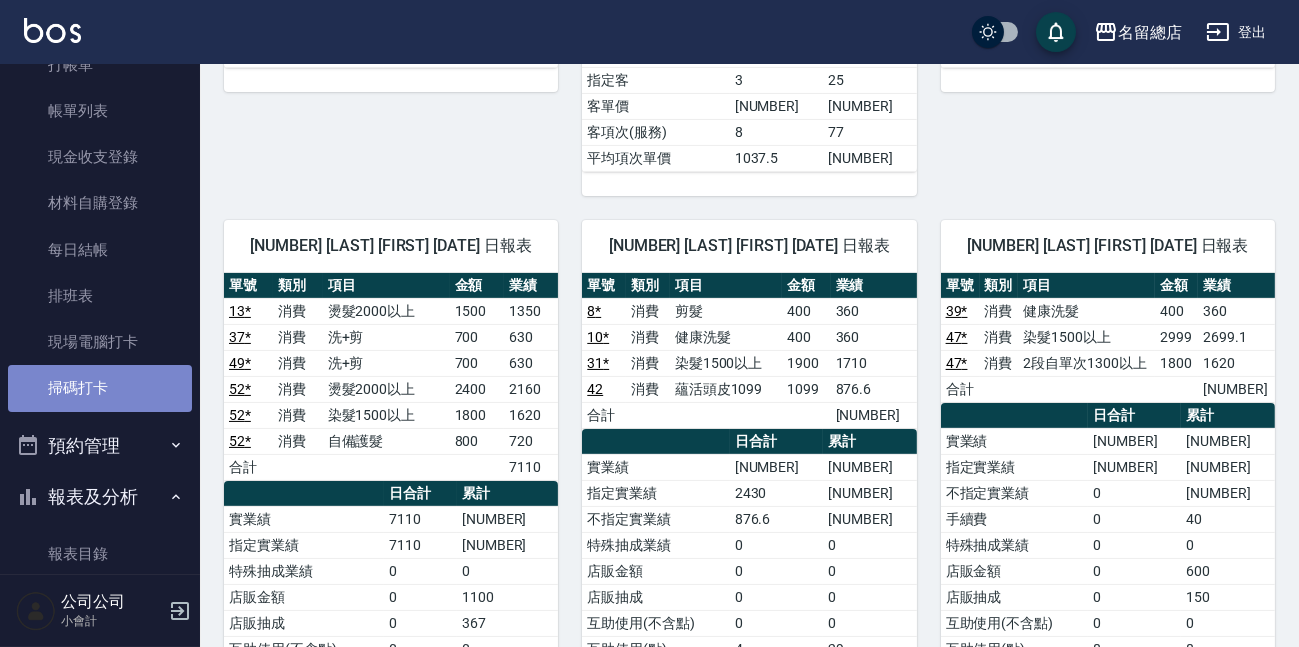 click on "掃碼打卡" at bounding box center (100, 388) 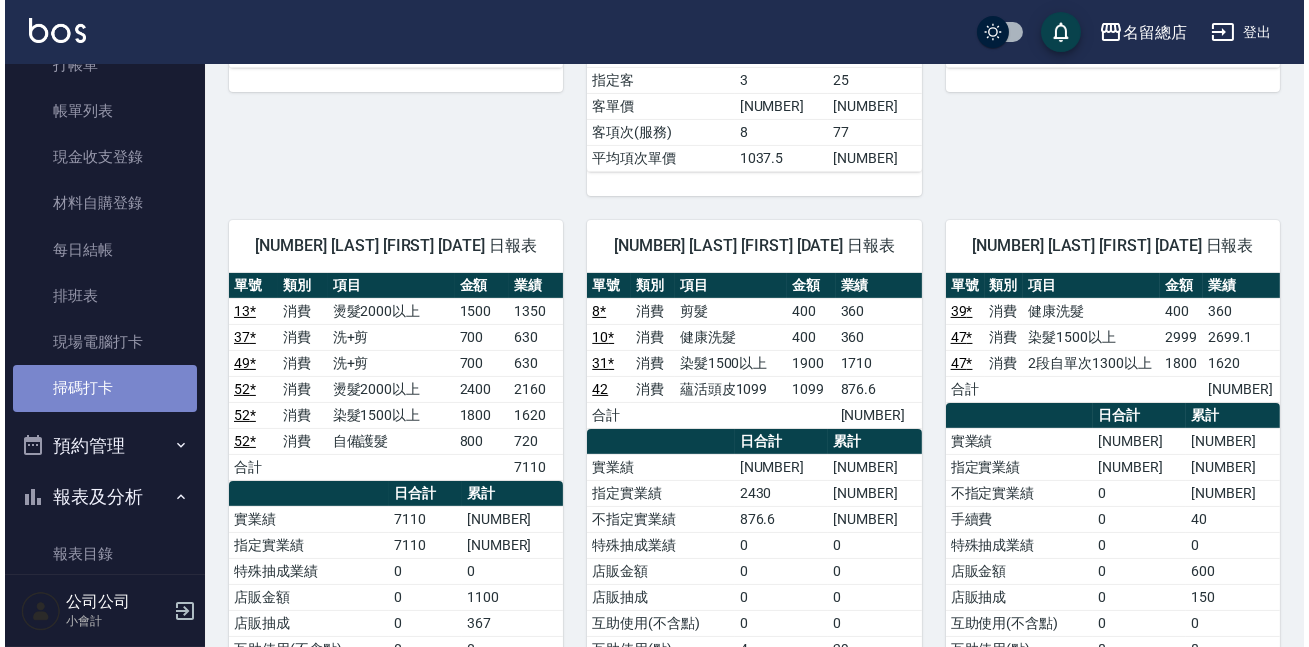 scroll, scrollTop: 0, scrollLeft: 0, axis: both 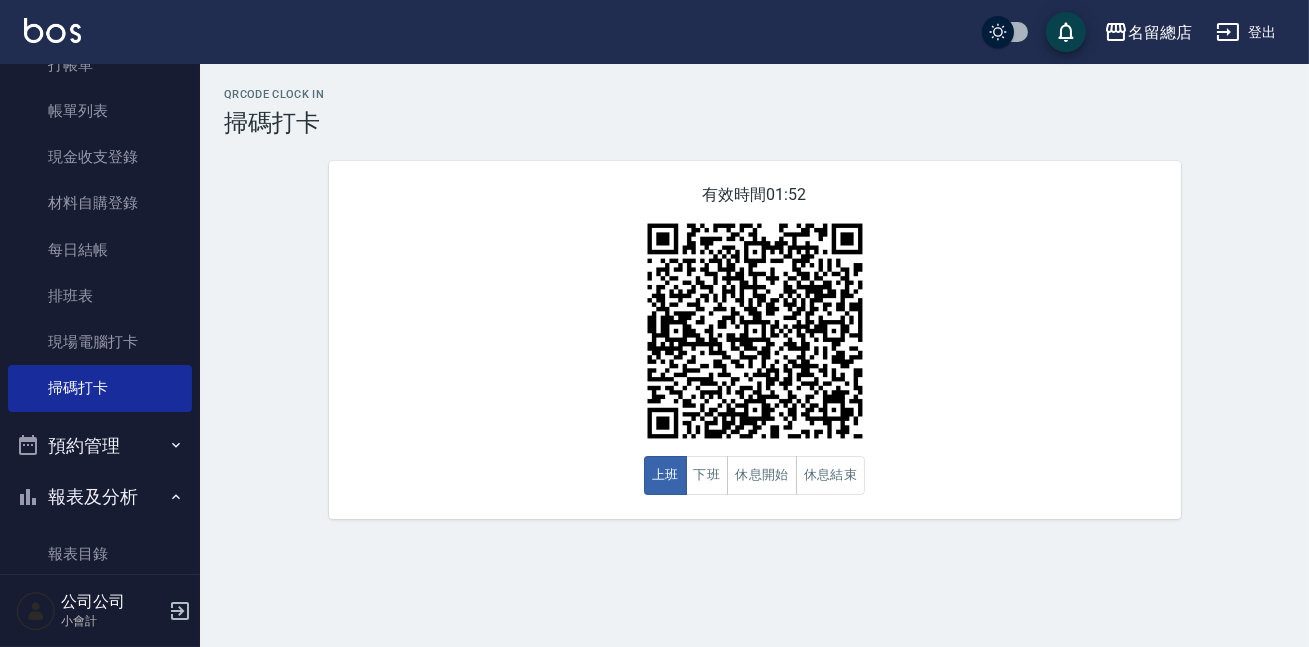 drag, startPoint x: 481, startPoint y: 359, endPoint x: 1165, endPoint y: 437, distance: 688.433 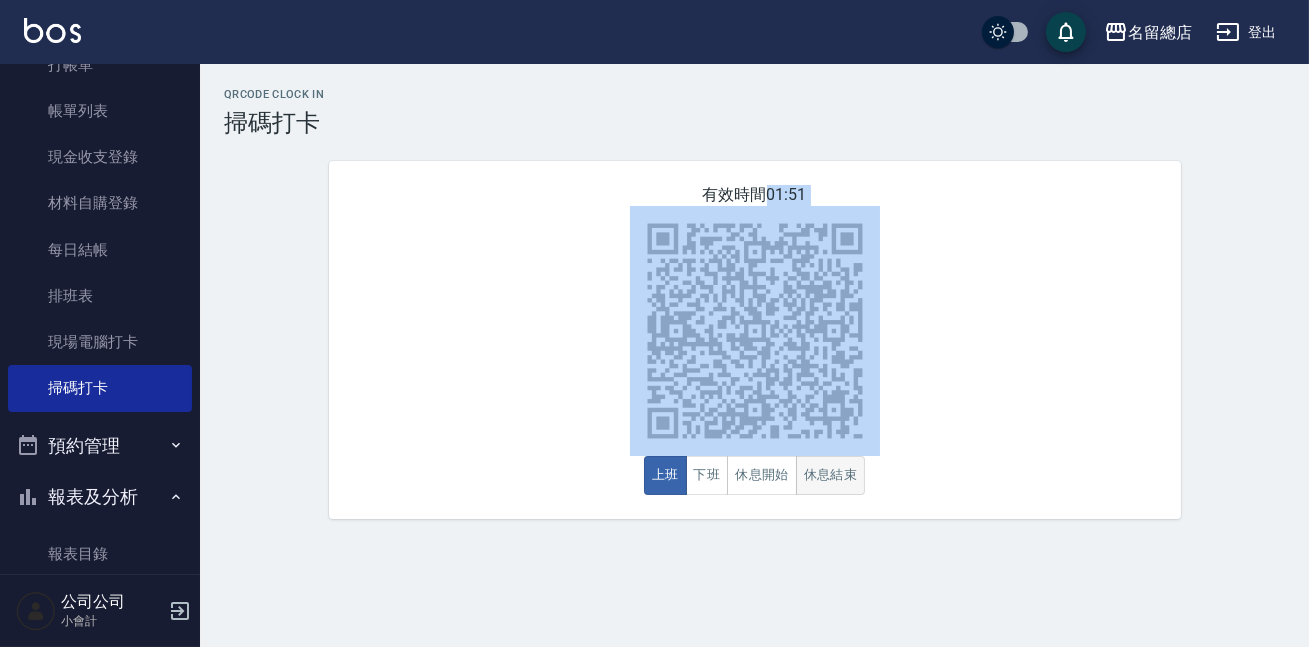 click on "休息結束" at bounding box center [831, 475] 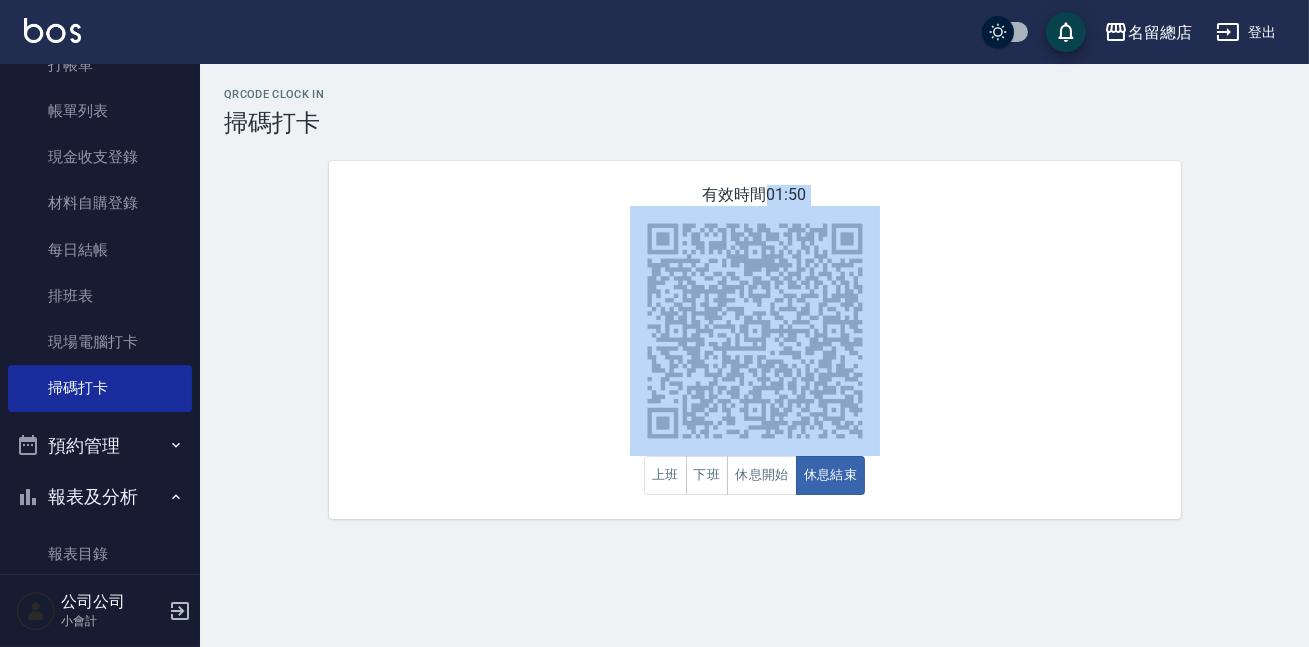 click on "有效時間 [TIME] 上班 下班 休息開始 休息結束" at bounding box center (755, 340) 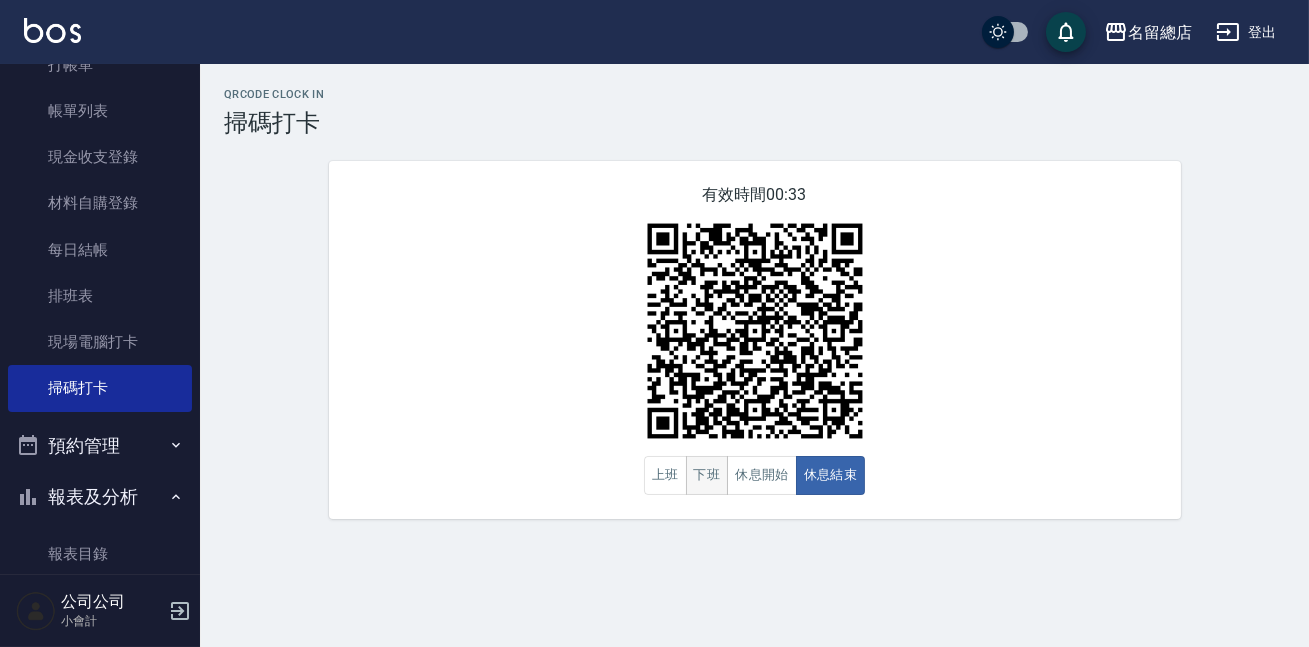 click on "下班" at bounding box center (707, 475) 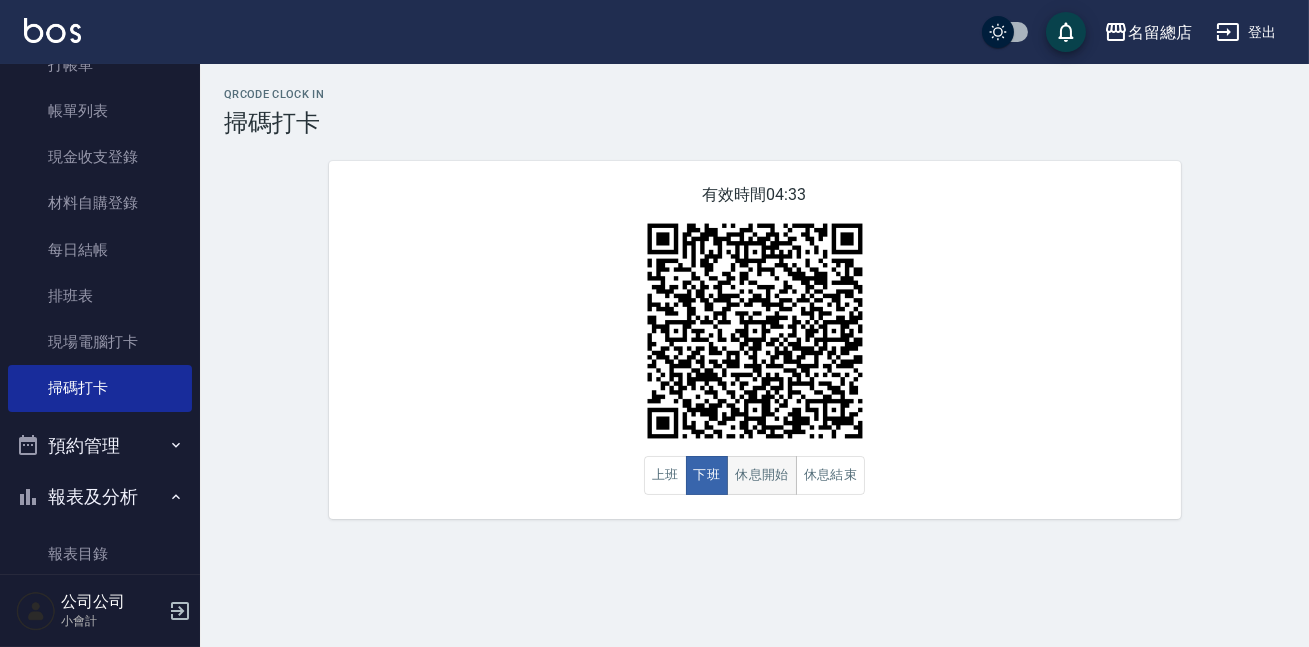 click on "休息開始" at bounding box center [762, 475] 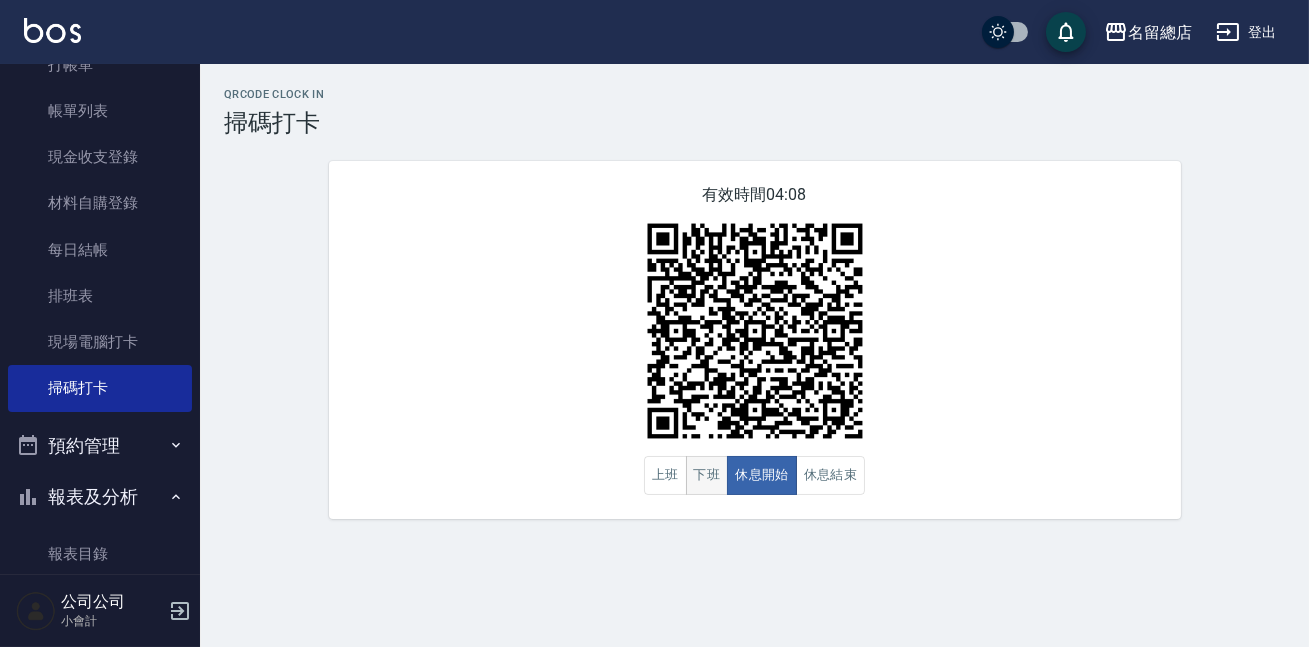 click on "下班" at bounding box center (707, 475) 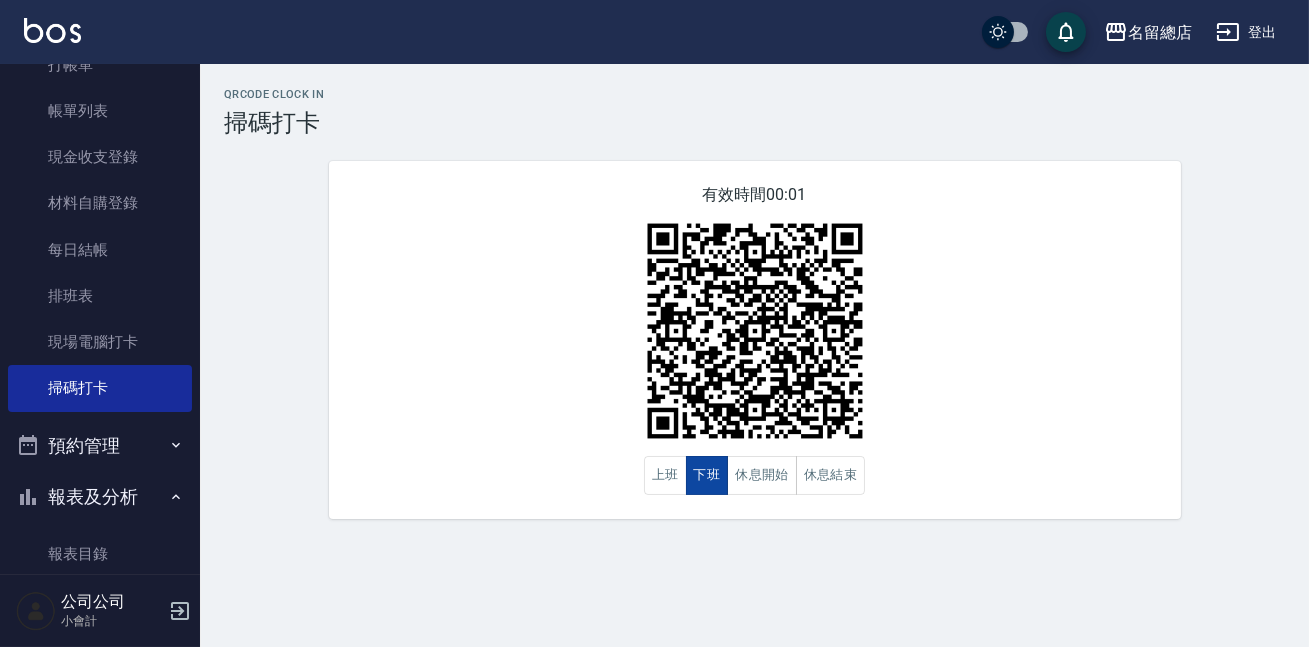 click on "下班" at bounding box center [707, 475] 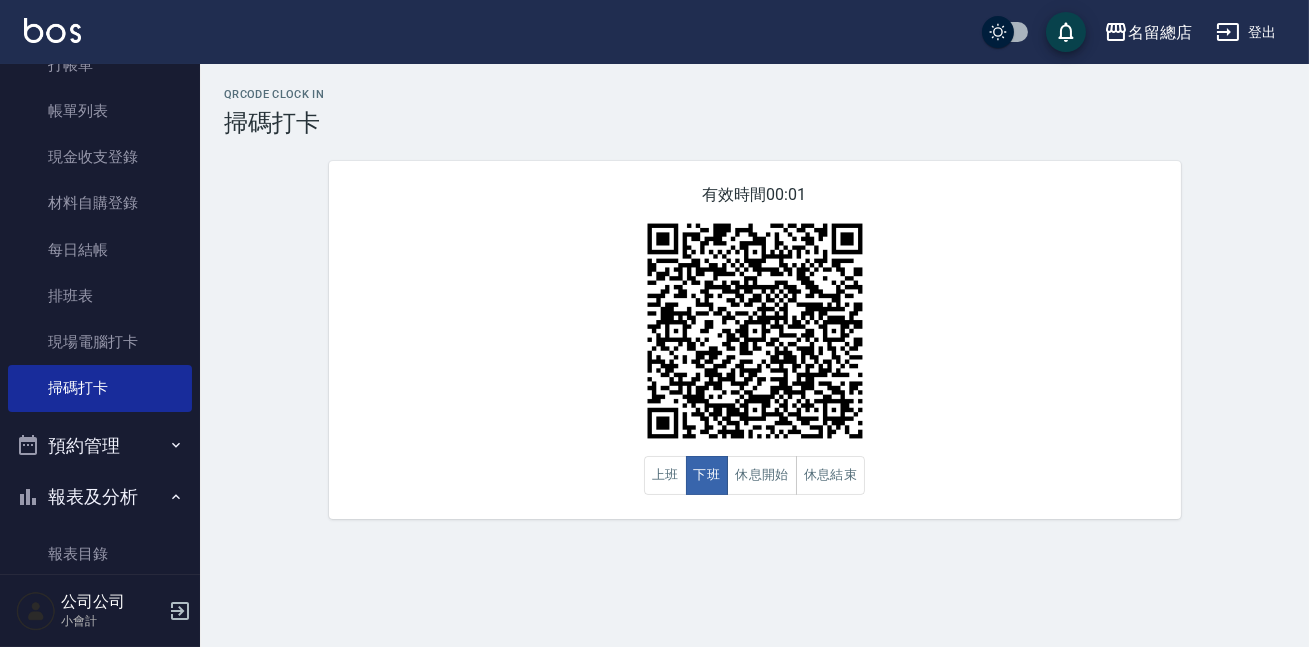 click on "有效時間 [TIME] 上班 下班 休息開始 休息結束" at bounding box center [755, 340] 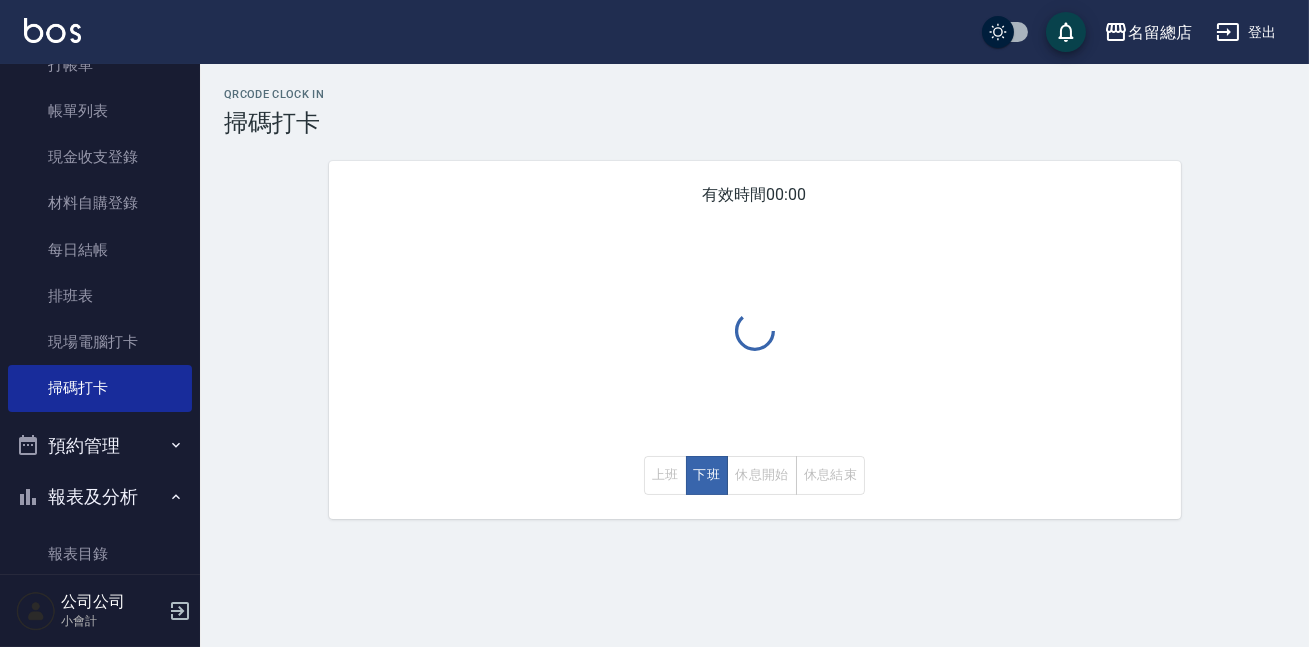 click on "上班 下班 休息開始 休息結束" at bounding box center (755, 475) 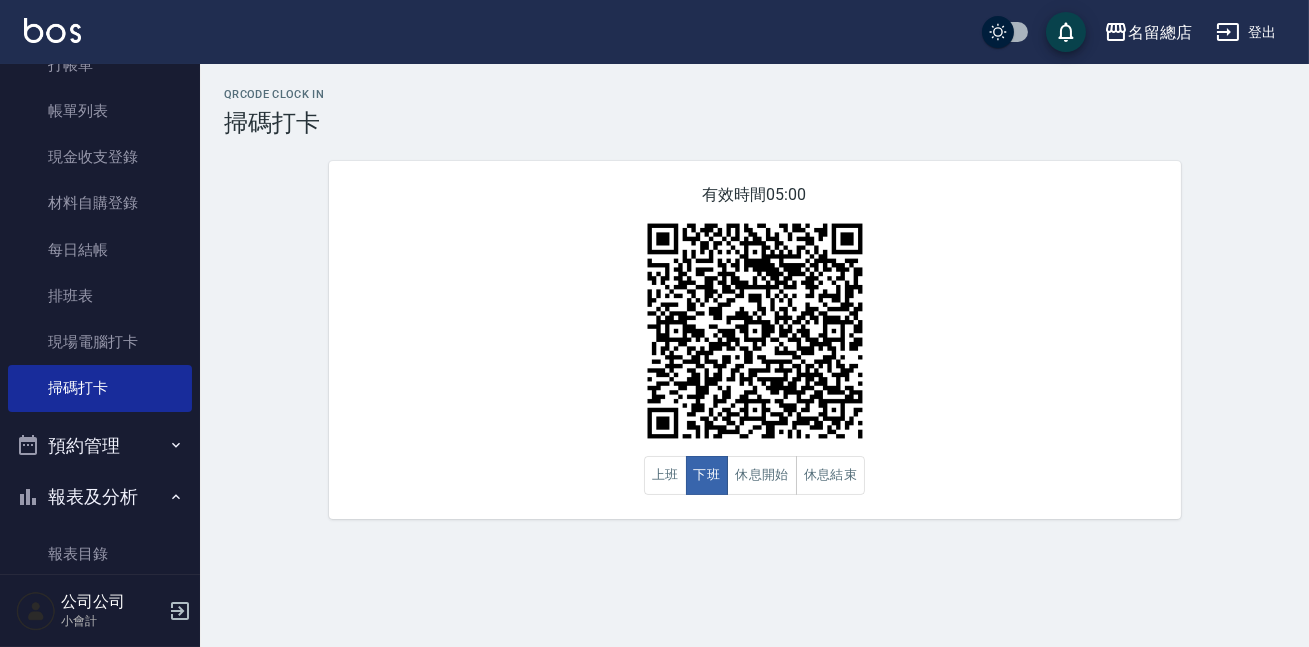 click on "休息結束" at bounding box center (831, 475) 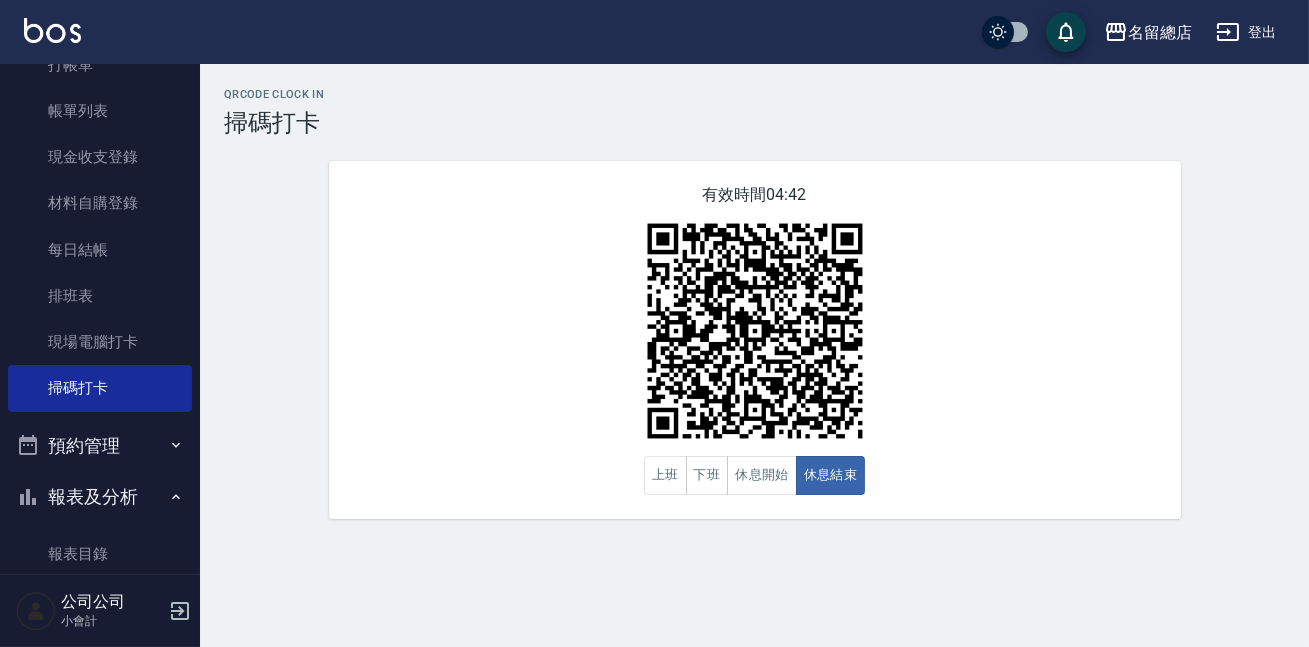 click on "有效時間 [TIME] 上班 下班 休息開始 休息結束" at bounding box center [755, 340] 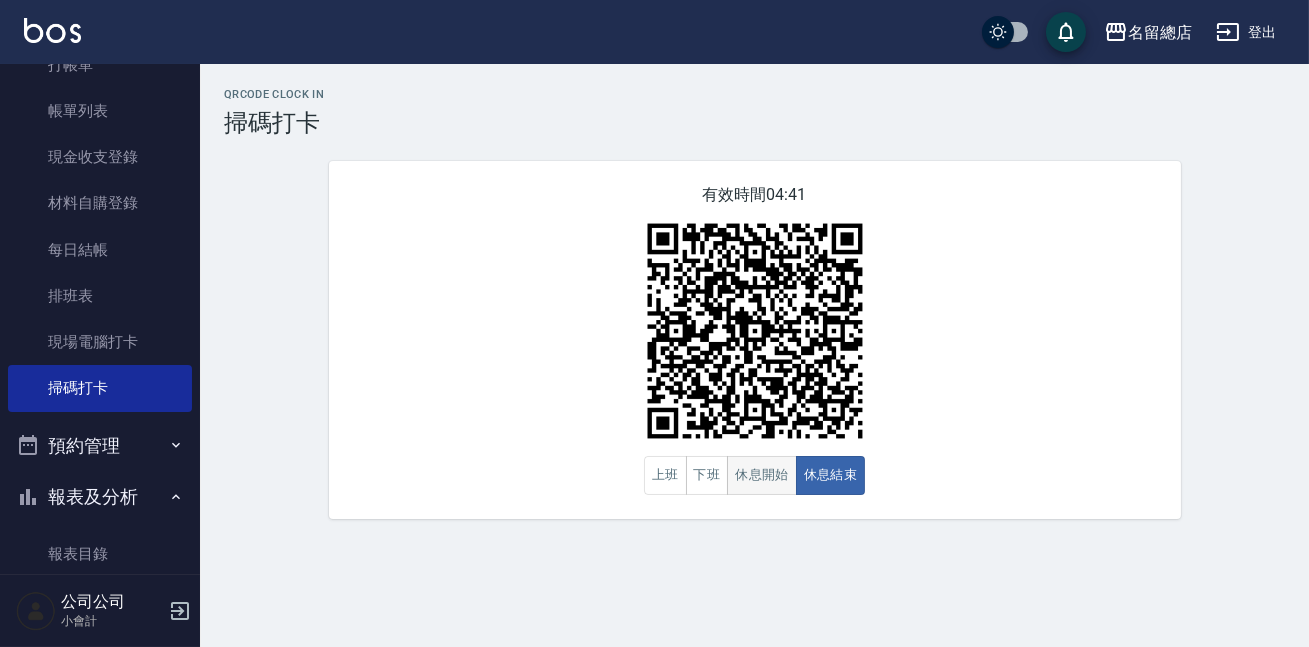 drag, startPoint x: 783, startPoint y: 482, endPoint x: 793, endPoint y: 473, distance: 13.453624 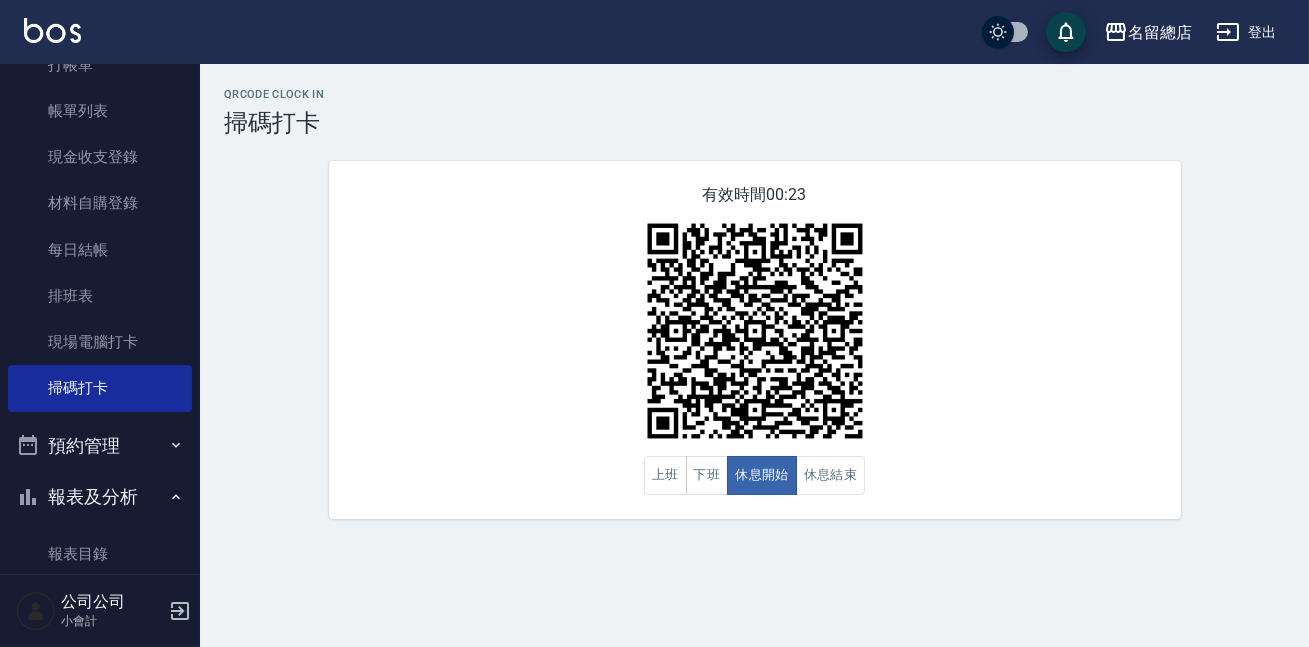 scroll, scrollTop: 272, scrollLeft: 0, axis: vertical 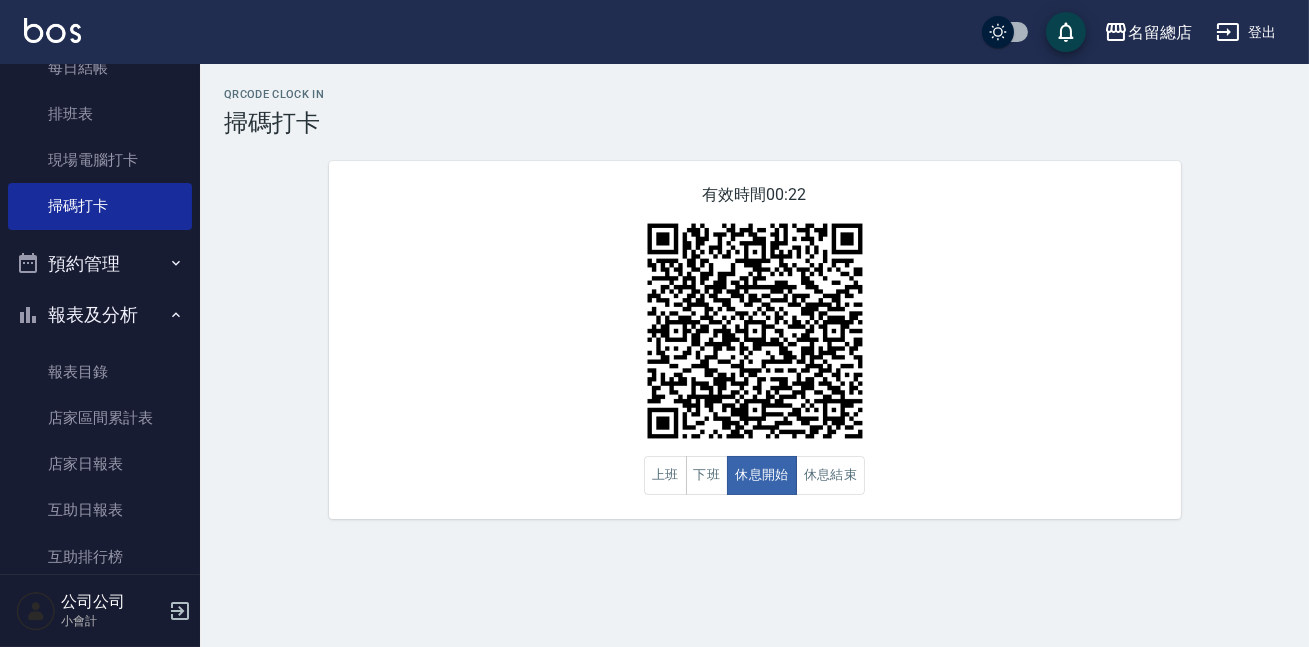 click on "報表及分析" at bounding box center [100, 315] 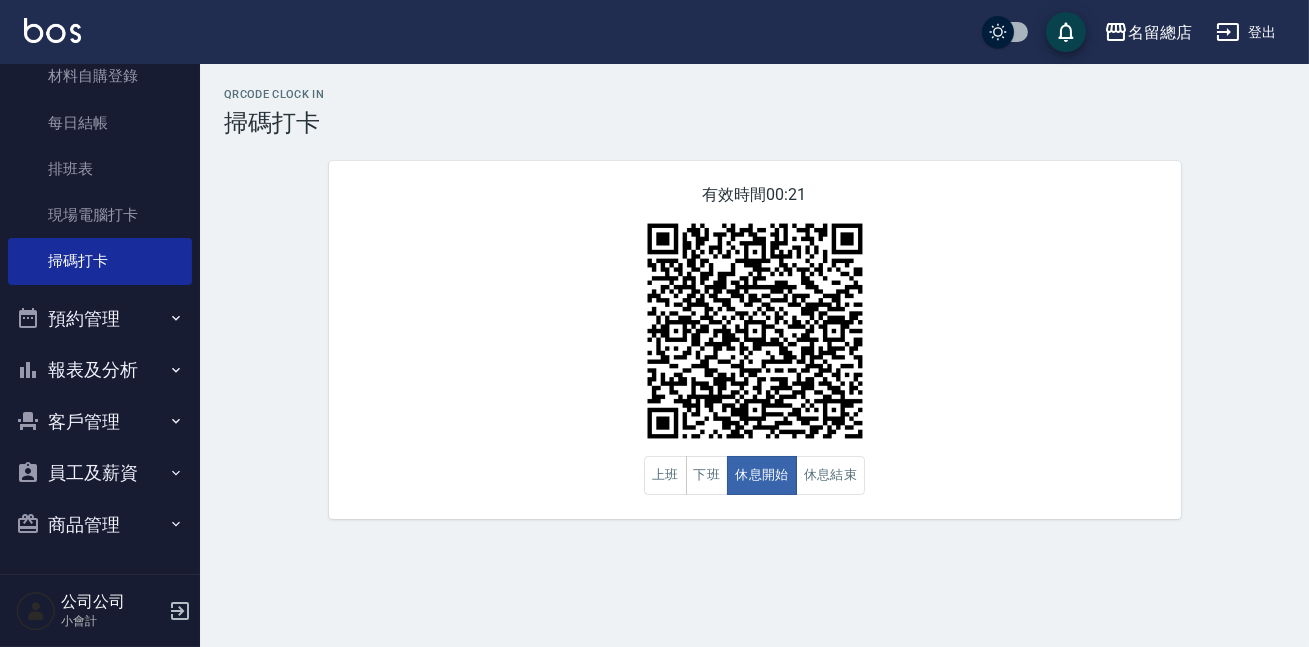 click on "報表及分析" at bounding box center [100, 370] 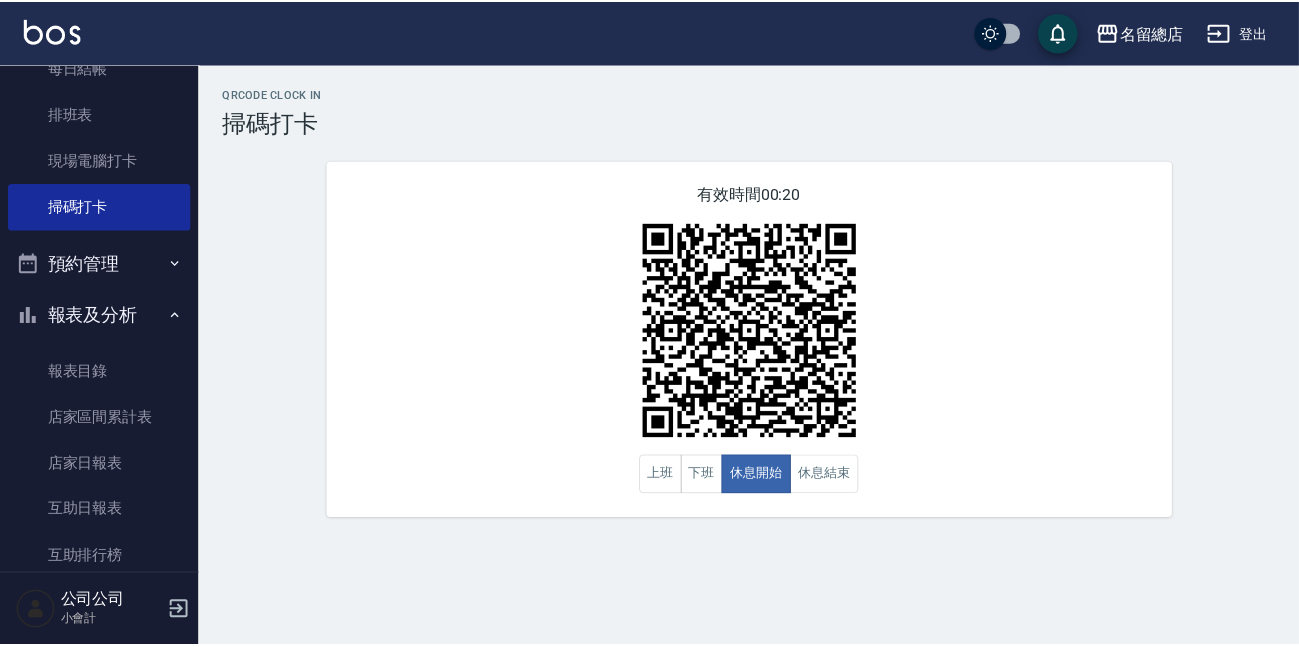 scroll, scrollTop: 363, scrollLeft: 0, axis: vertical 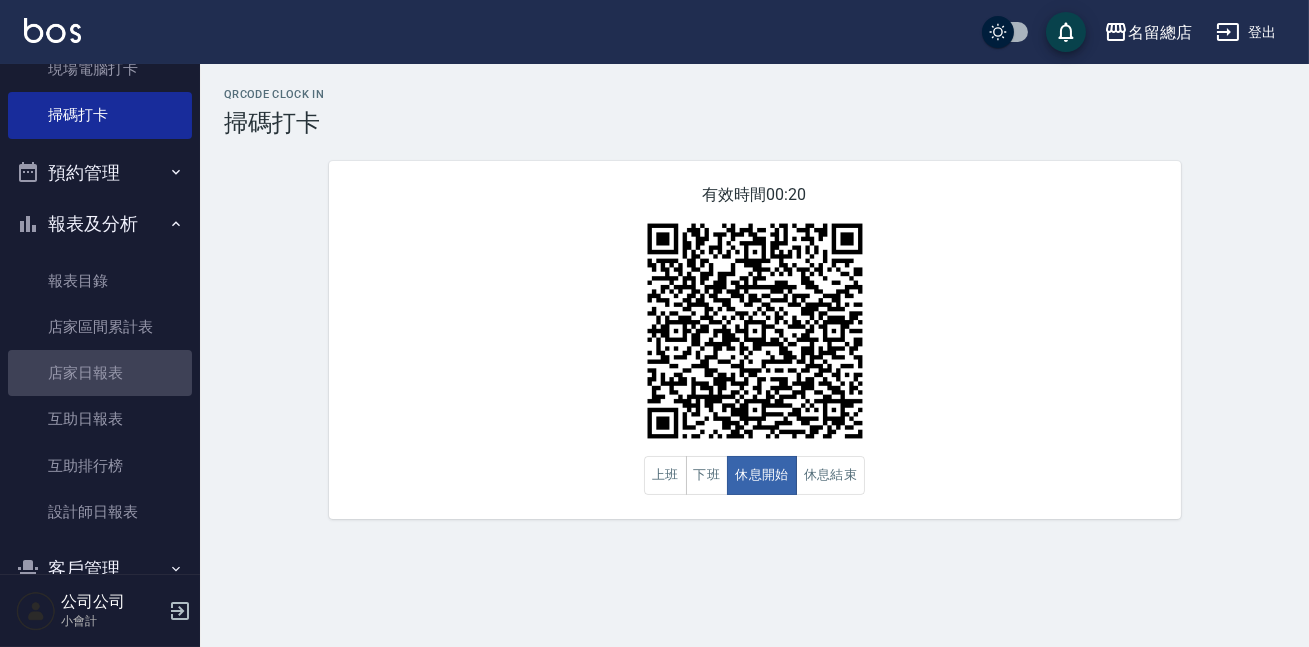 click on "店家日報表" at bounding box center (100, 373) 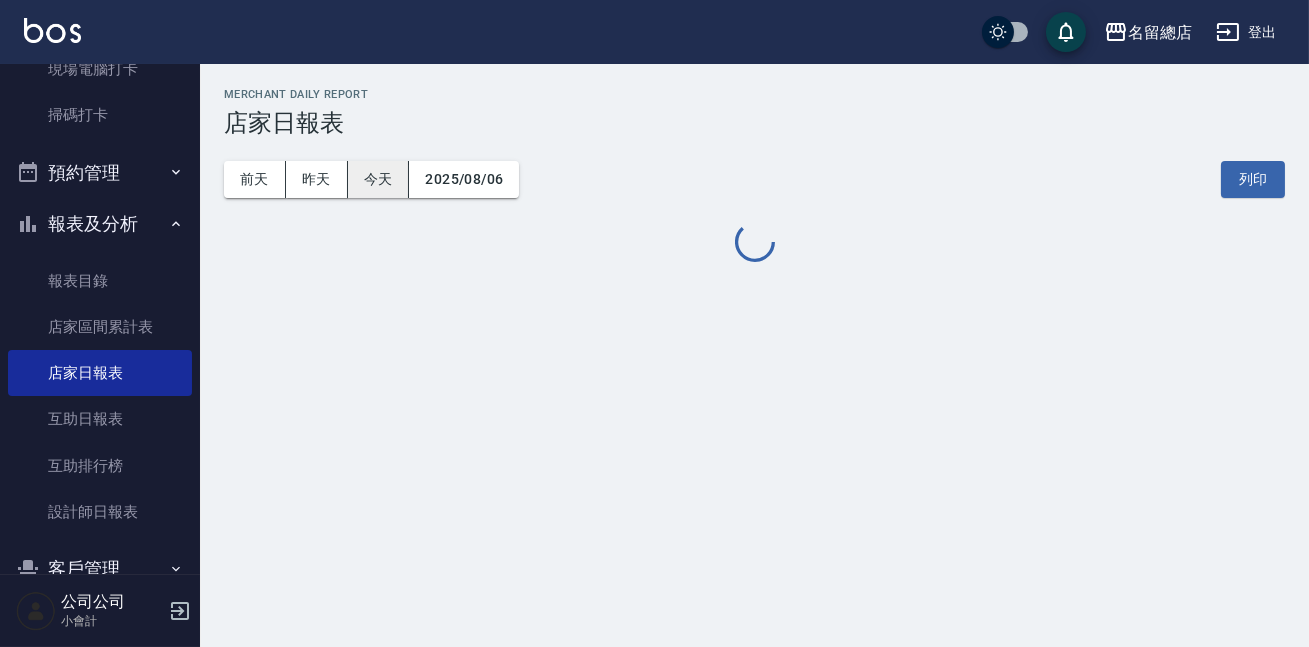 click on "今天" at bounding box center [379, 179] 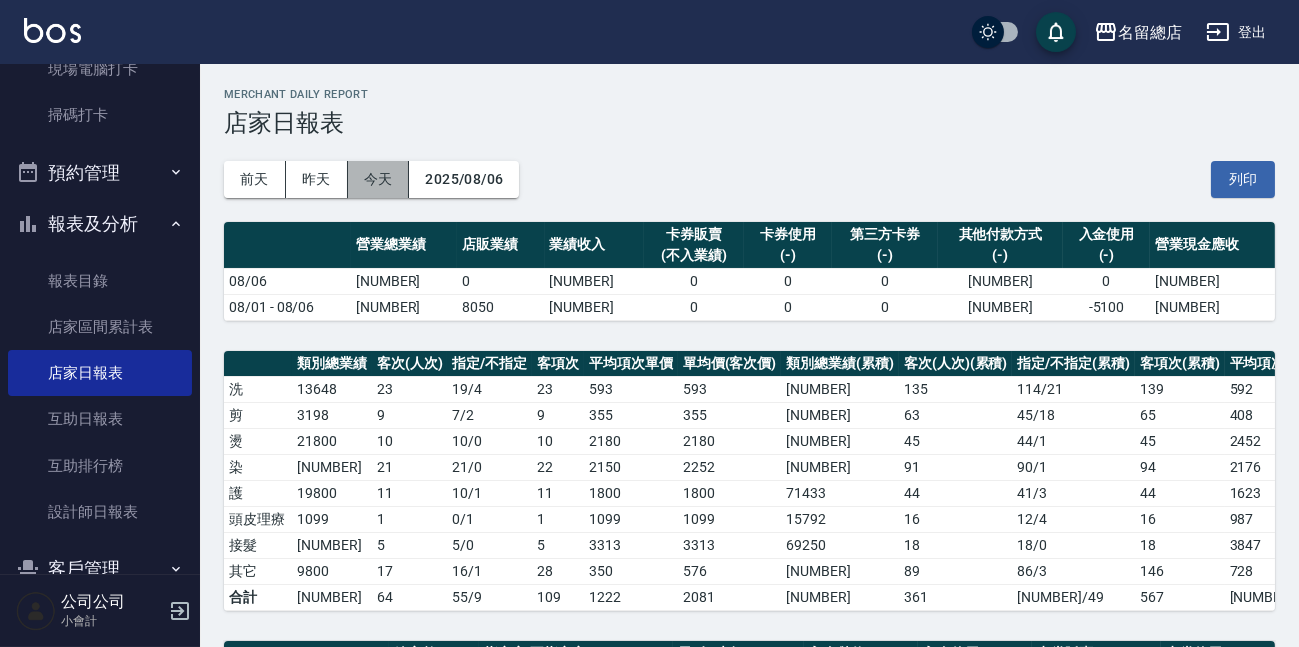 click on "今天" at bounding box center [379, 179] 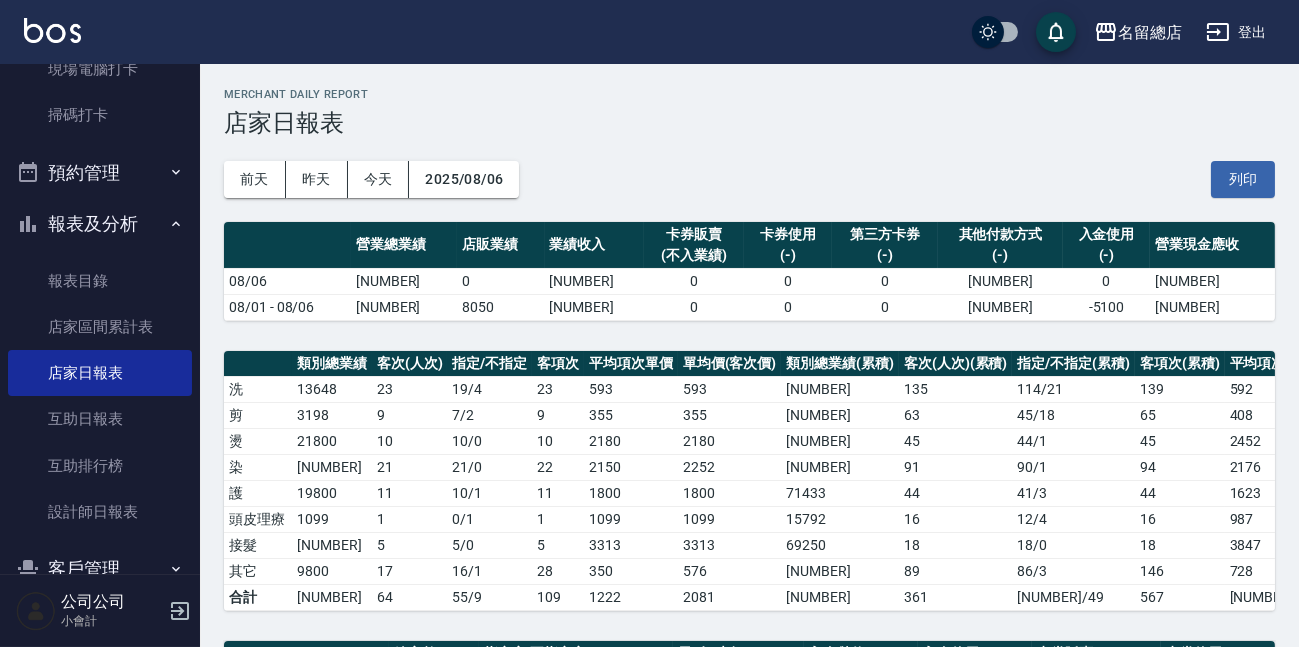 scroll, scrollTop: 0, scrollLeft: 0, axis: both 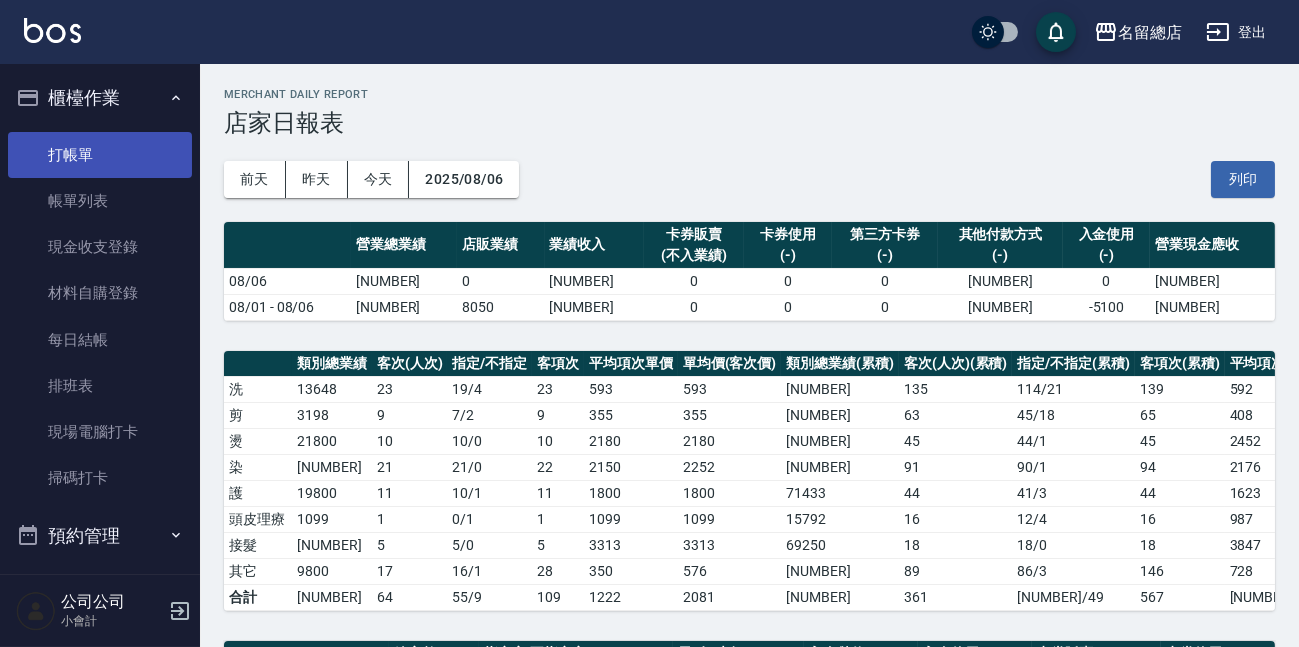 click on "打帳單" at bounding box center (100, 155) 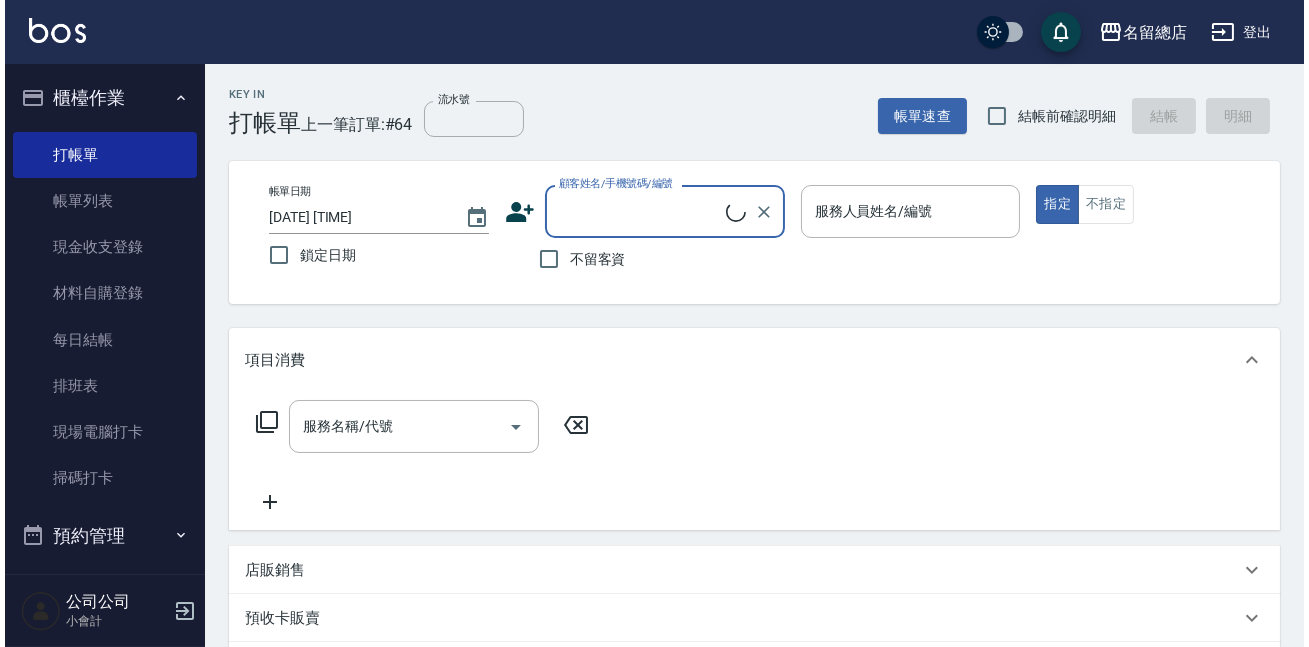 scroll, scrollTop: 181, scrollLeft: 0, axis: vertical 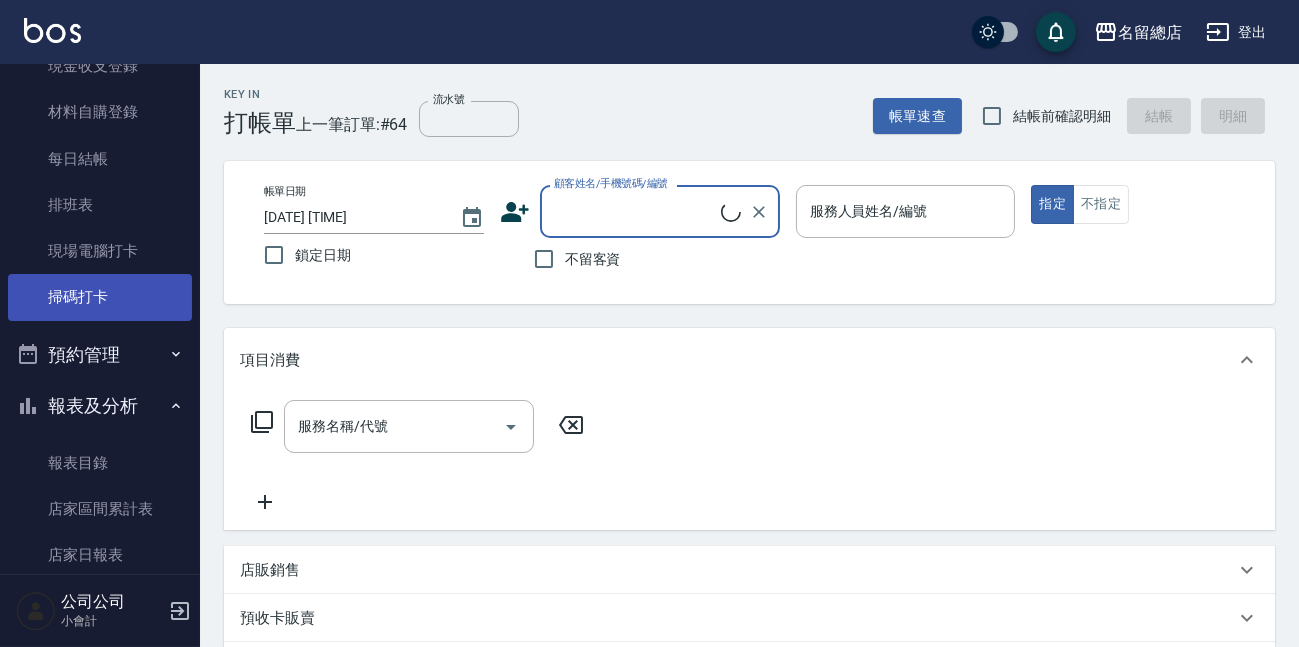 click on "掃碼打卡" at bounding box center (100, 297) 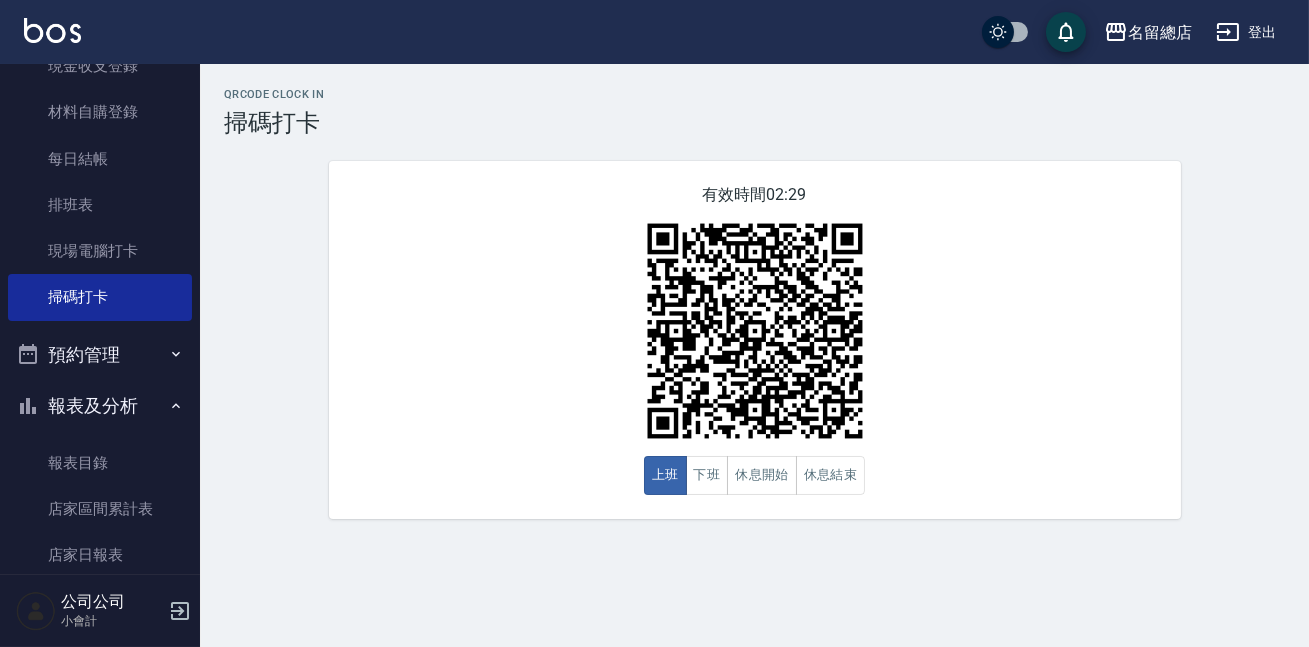 click on "QRcode Clock In 掃碼打卡 有效時間 [TIME] 上班 下班 休息開始 休息結束" at bounding box center (754, 303) 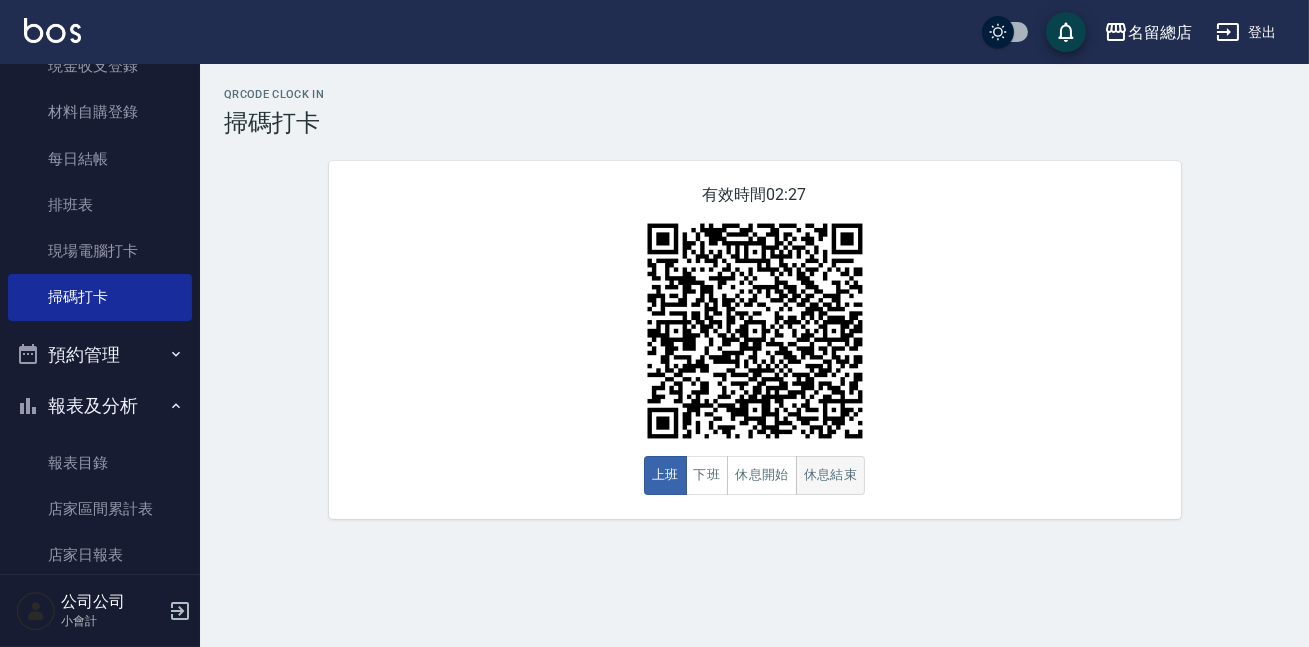 click on "休息結束" at bounding box center [831, 475] 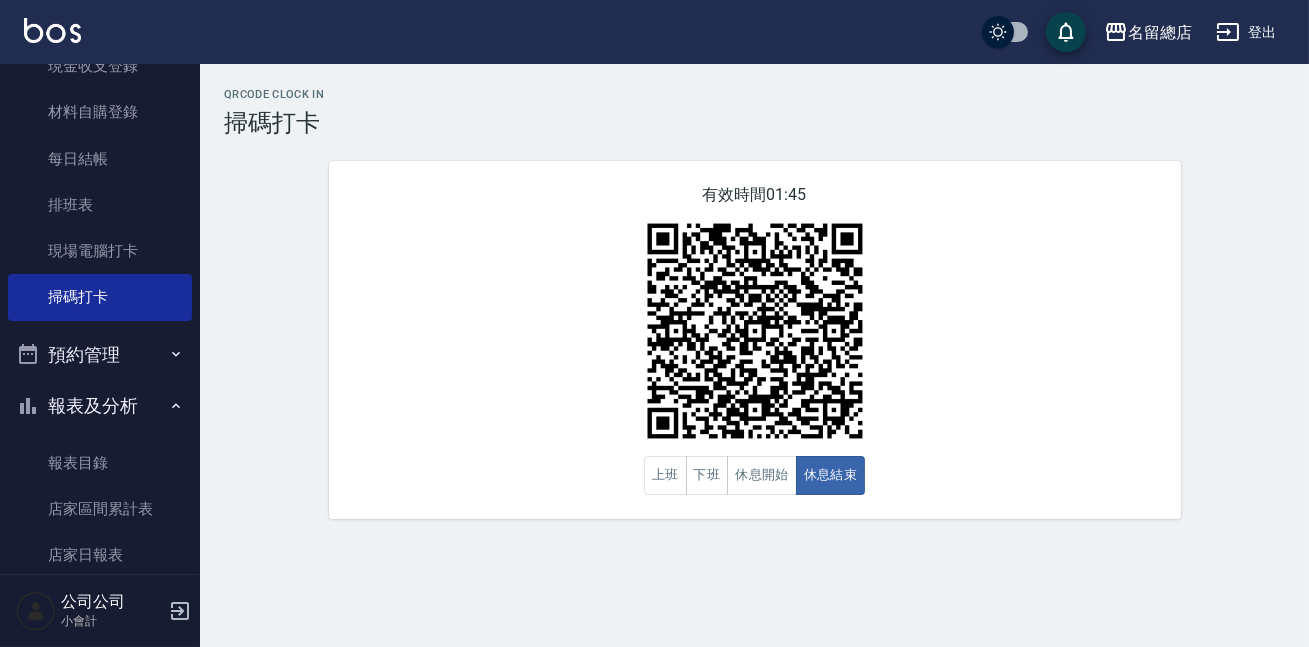 click on "有效時間 [TIME] 上班 下班 休息開始 休息結束" at bounding box center [755, 340] 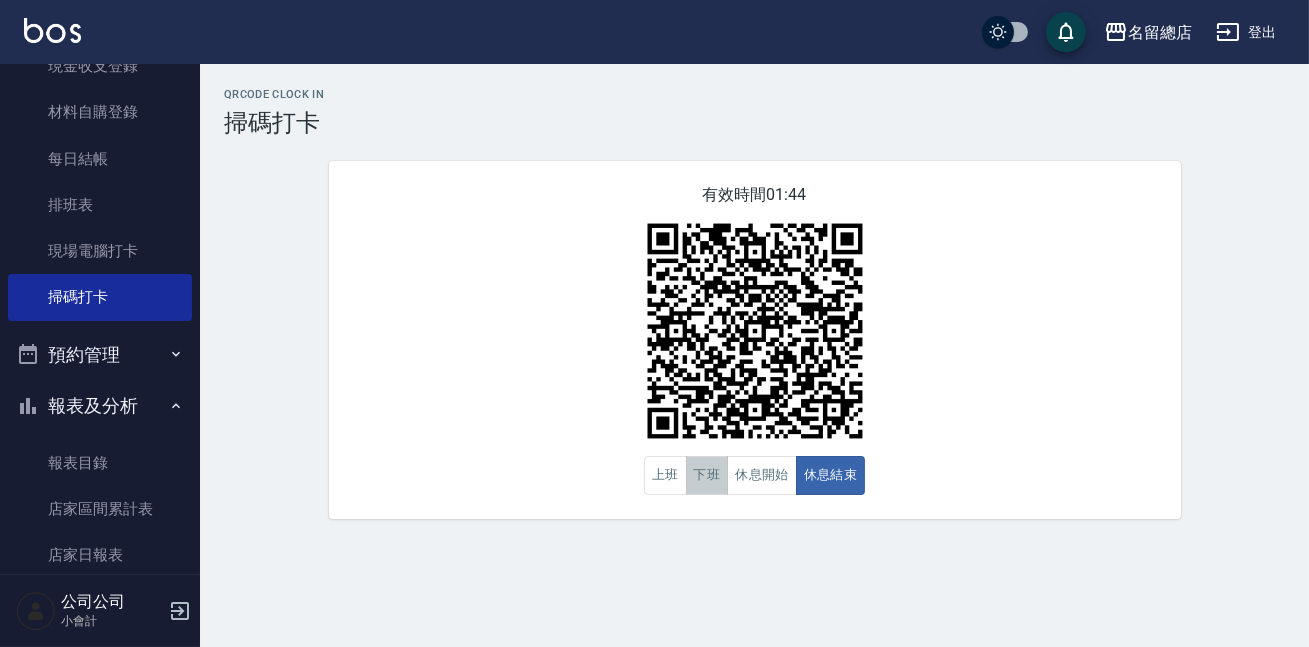 click on "下班" at bounding box center (707, 475) 